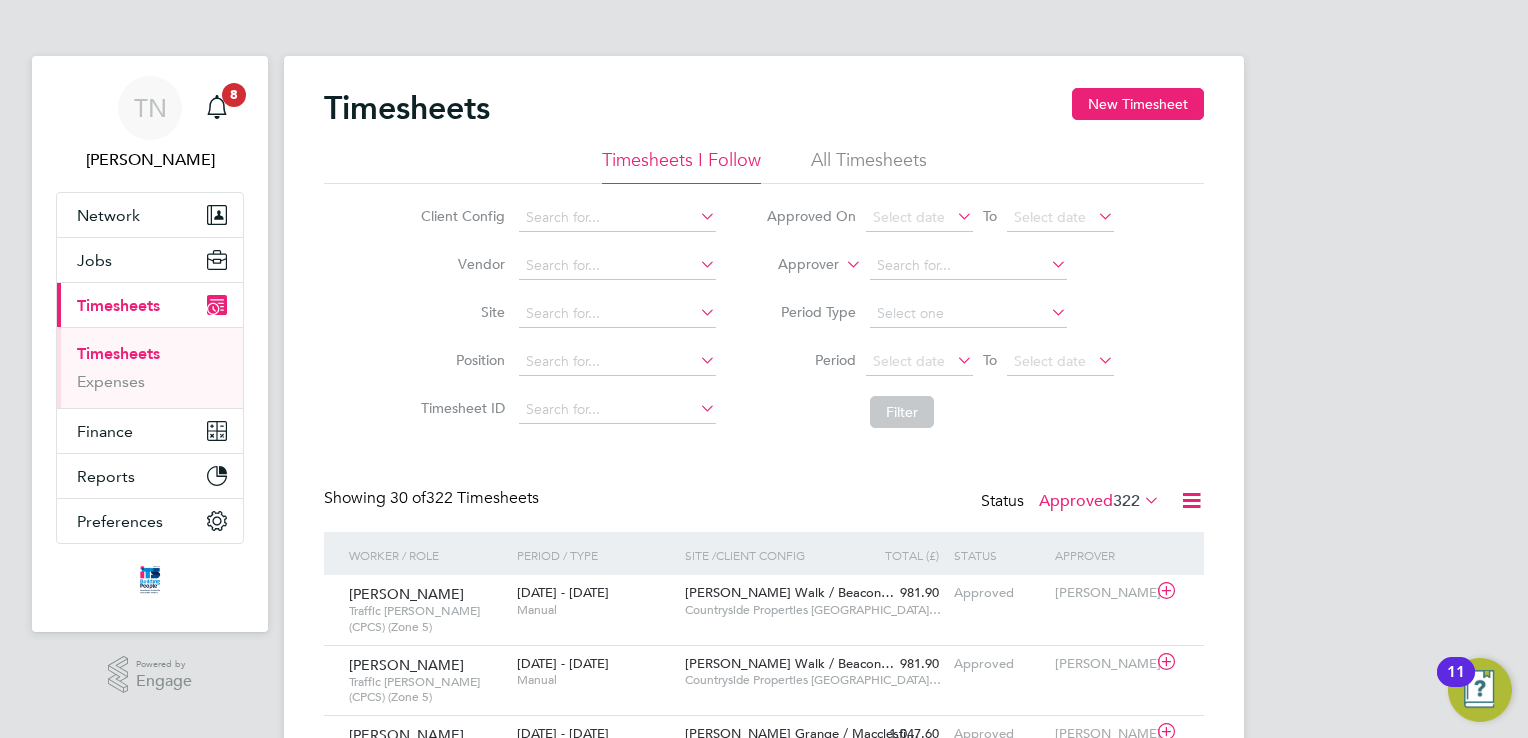 scroll, scrollTop: 0, scrollLeft: 0, axis: both 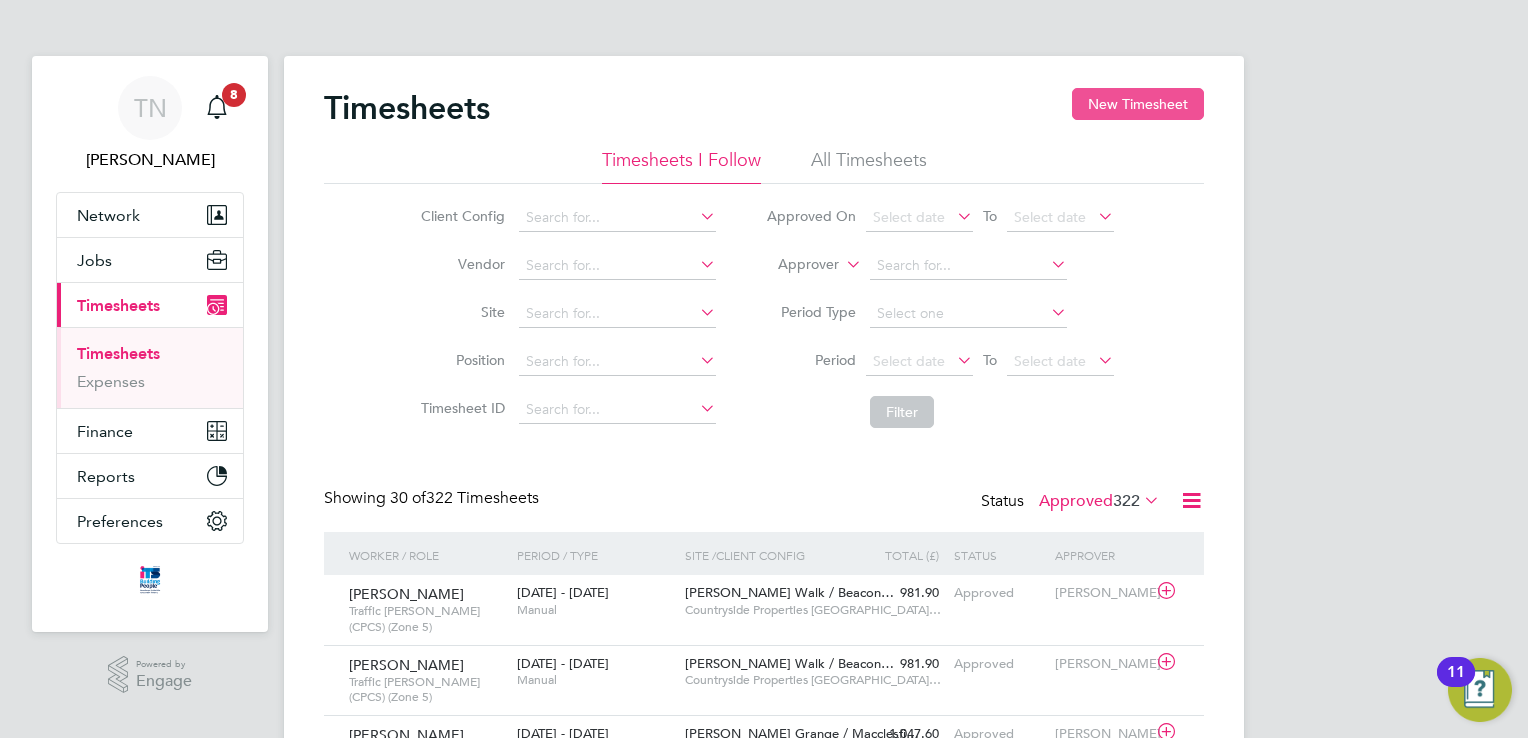 click on "New Timesheet" 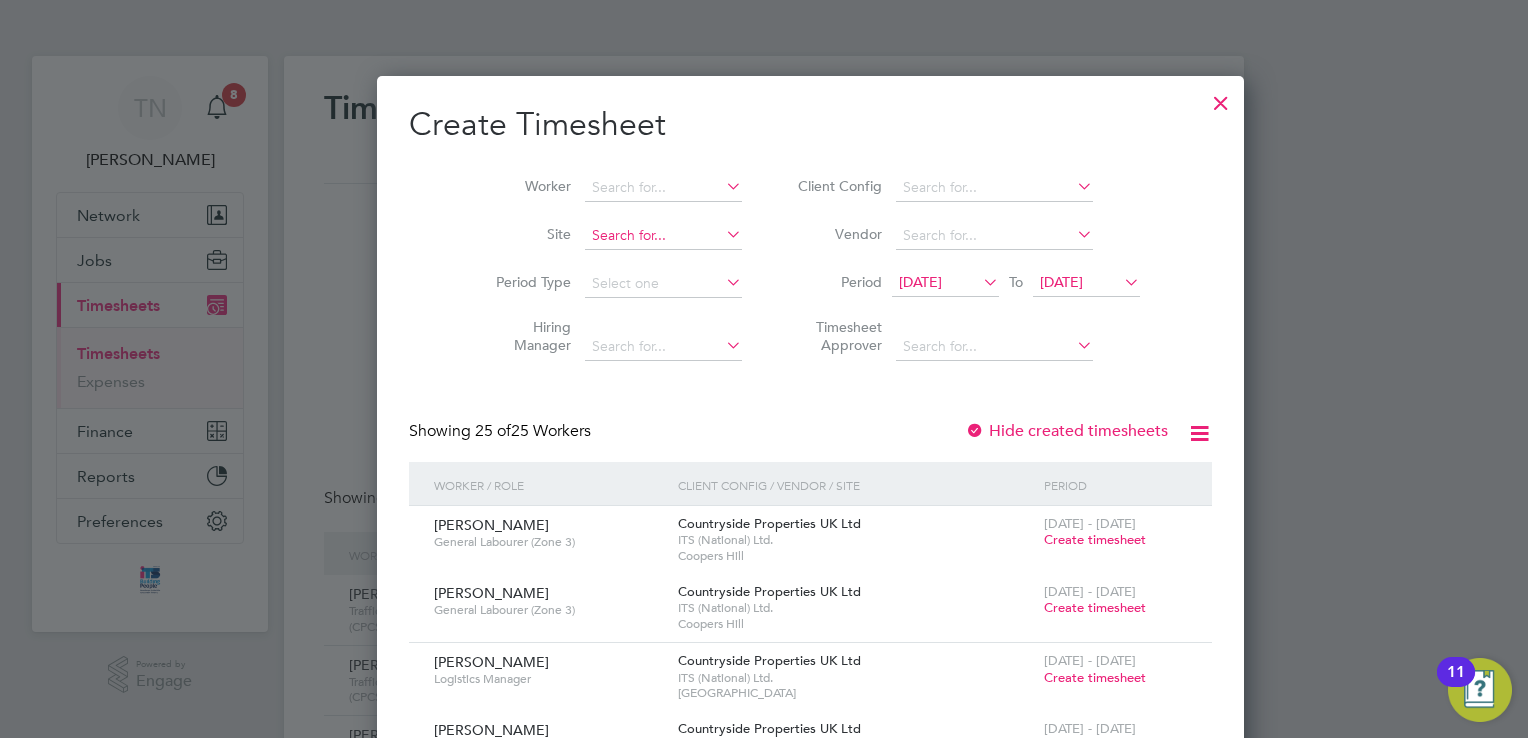 click at bounding box center (663, 236) 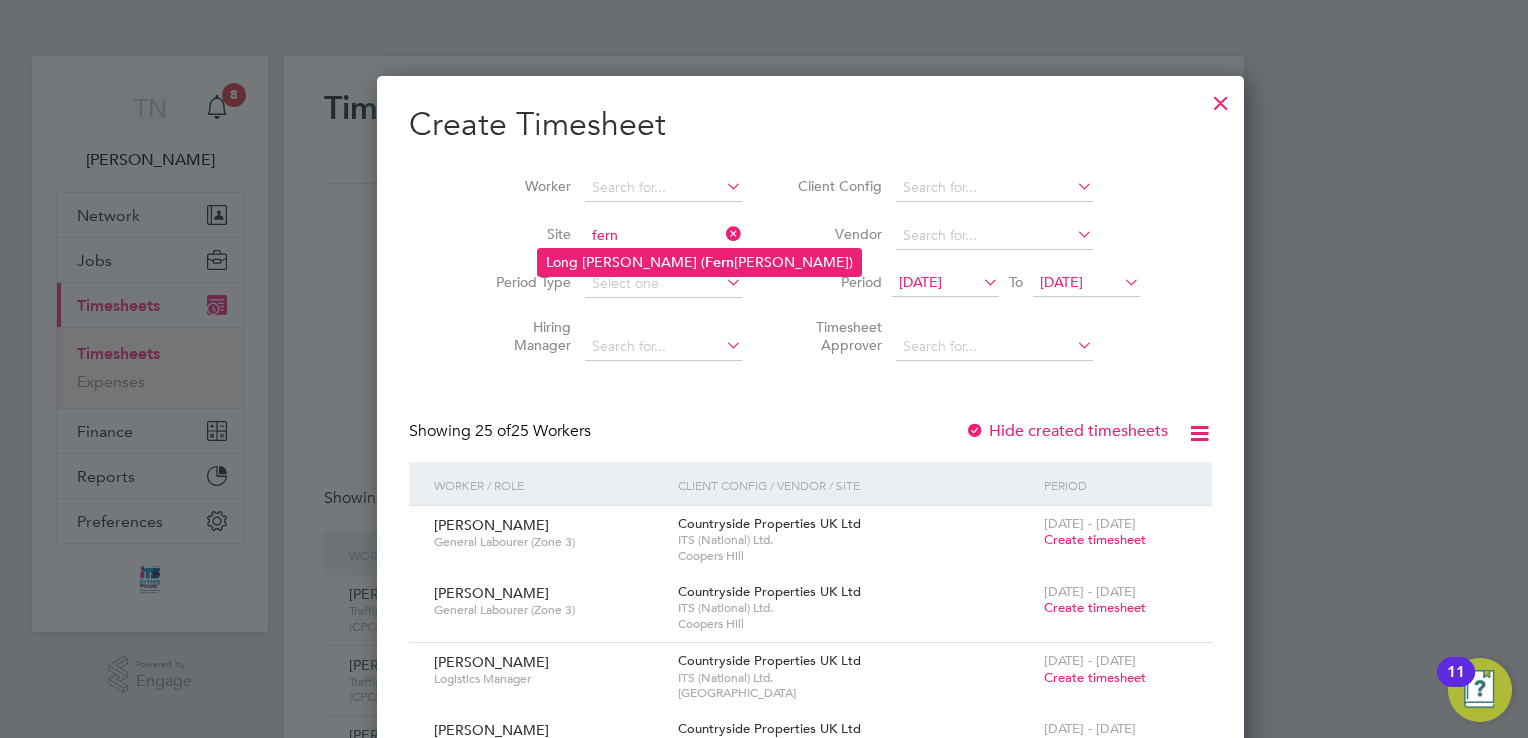 click on "Long [PERSON_NAME] ( [PERSON_NAME][GEOGRAPHIC_DATA])" 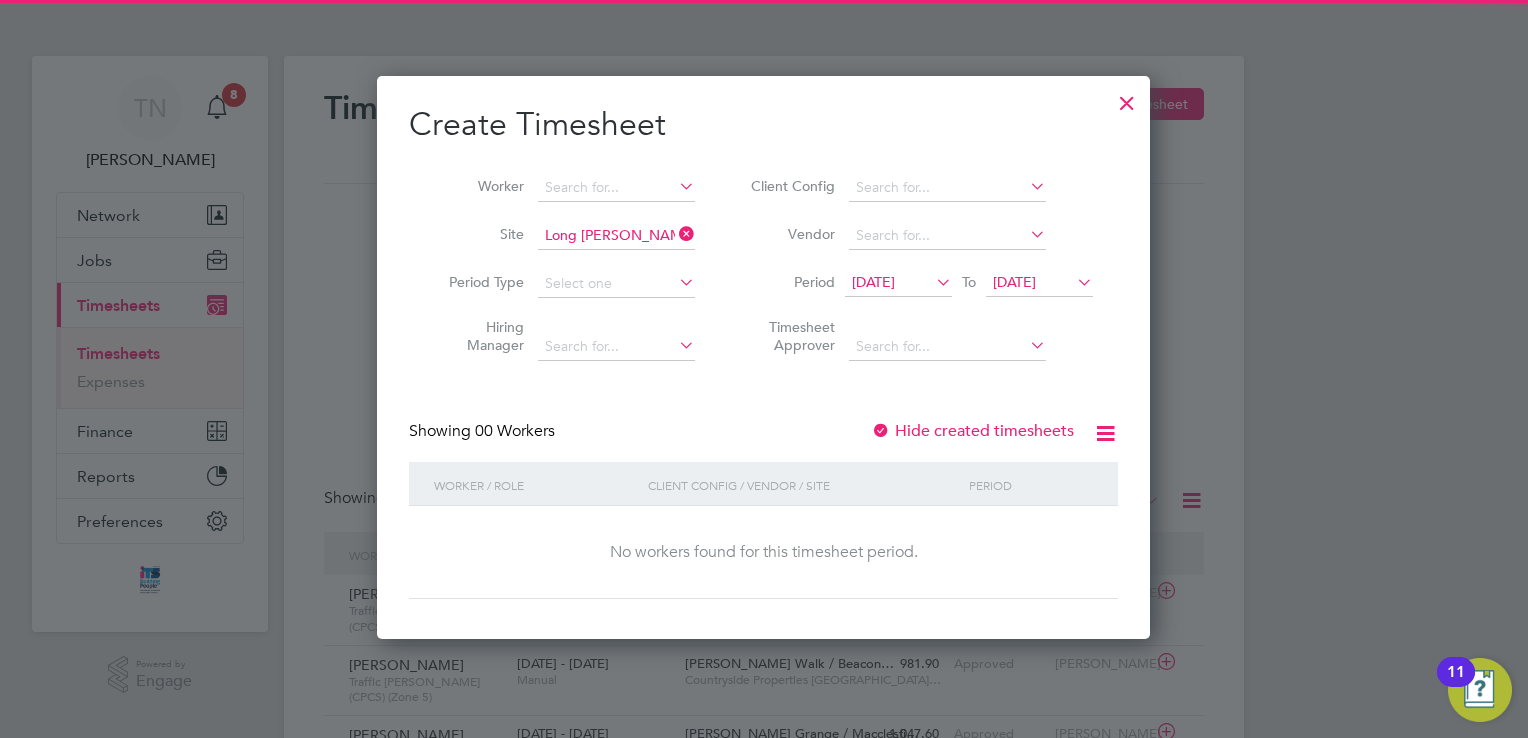 click on "[DATE]" at bounding box center [1014, 282] 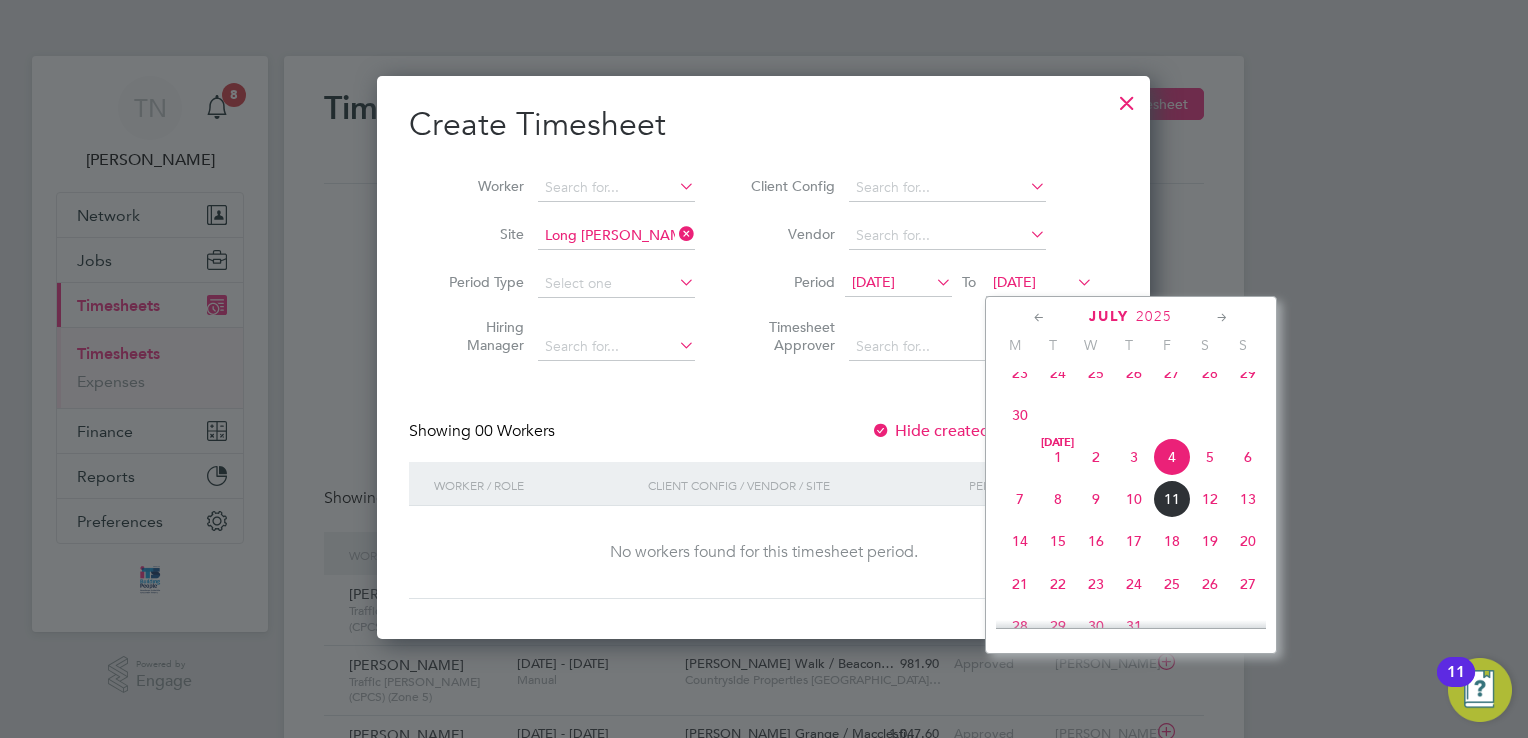 click on "13" 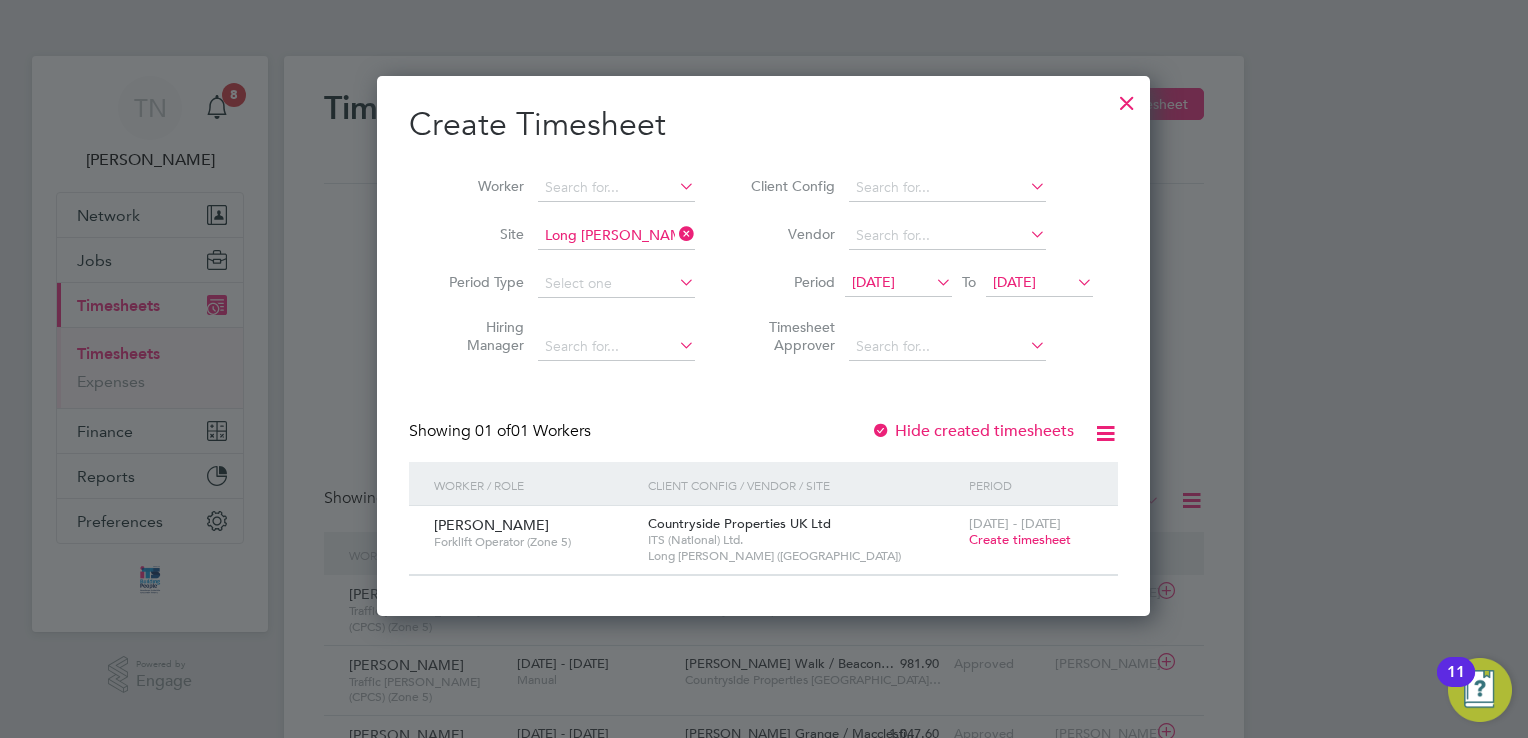 click on "[DATE]" at bounding box center (898, 283) 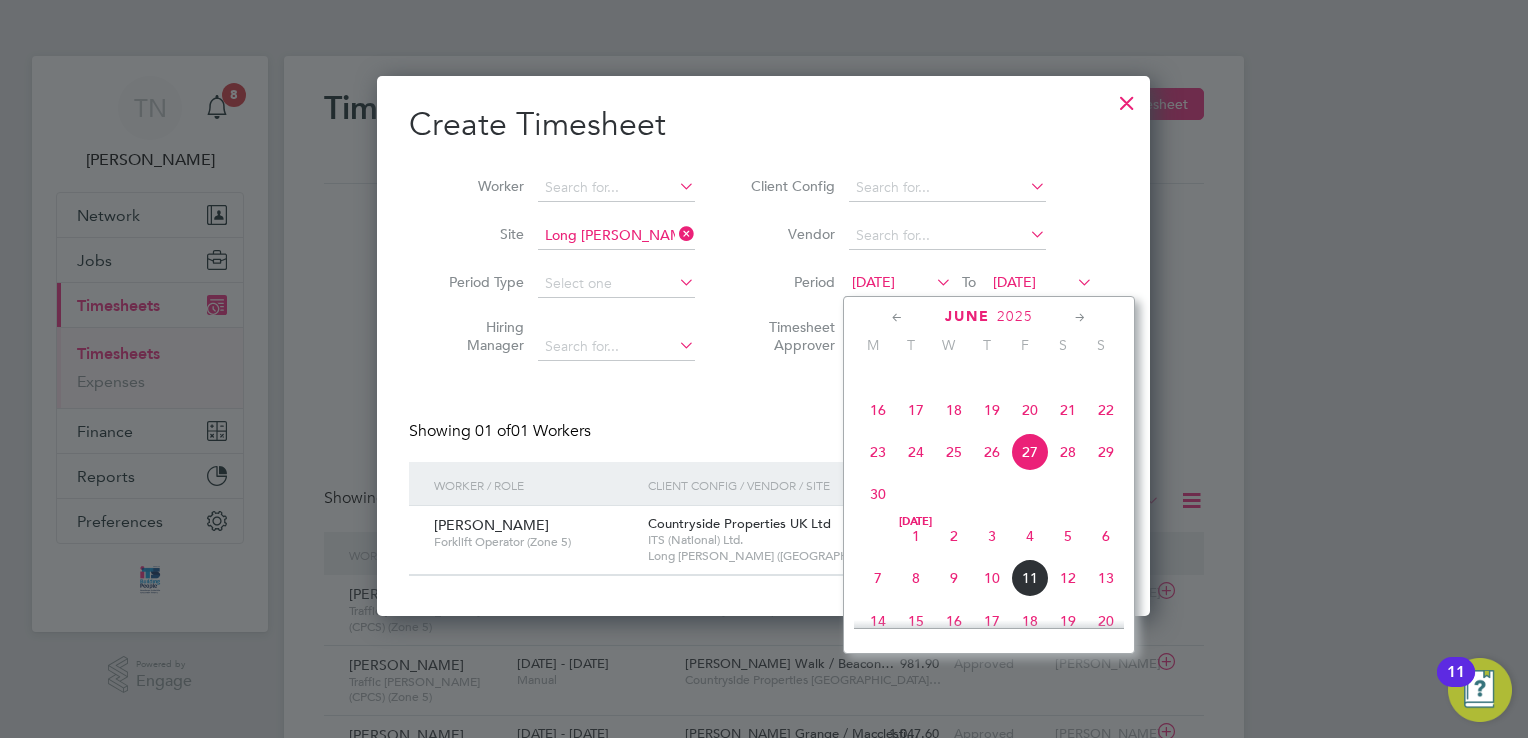 click on "7" 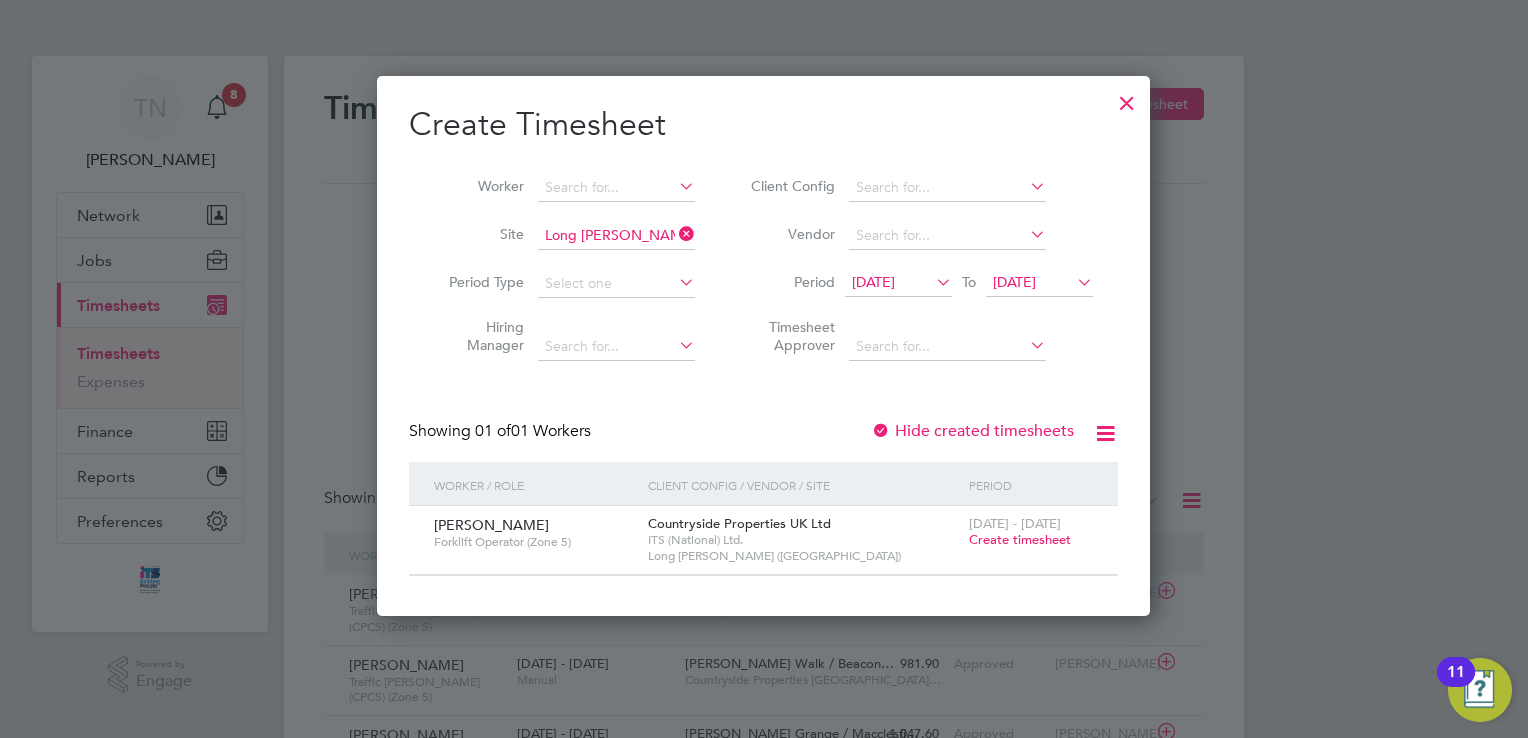 click on "Create timesheet" at bounding box center [1020, 539] 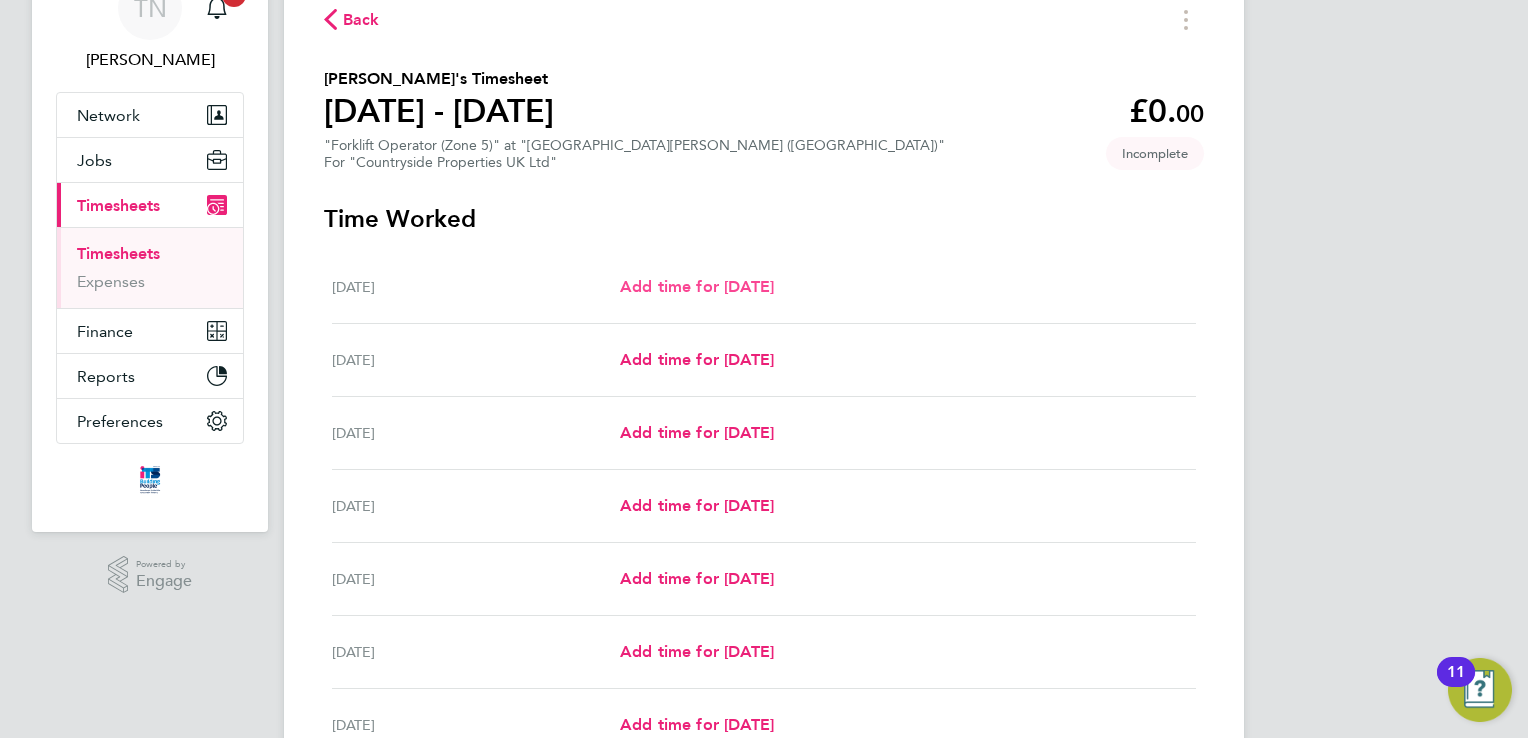 click on "Add time for [DATE]" at bounding box center (697, 286) 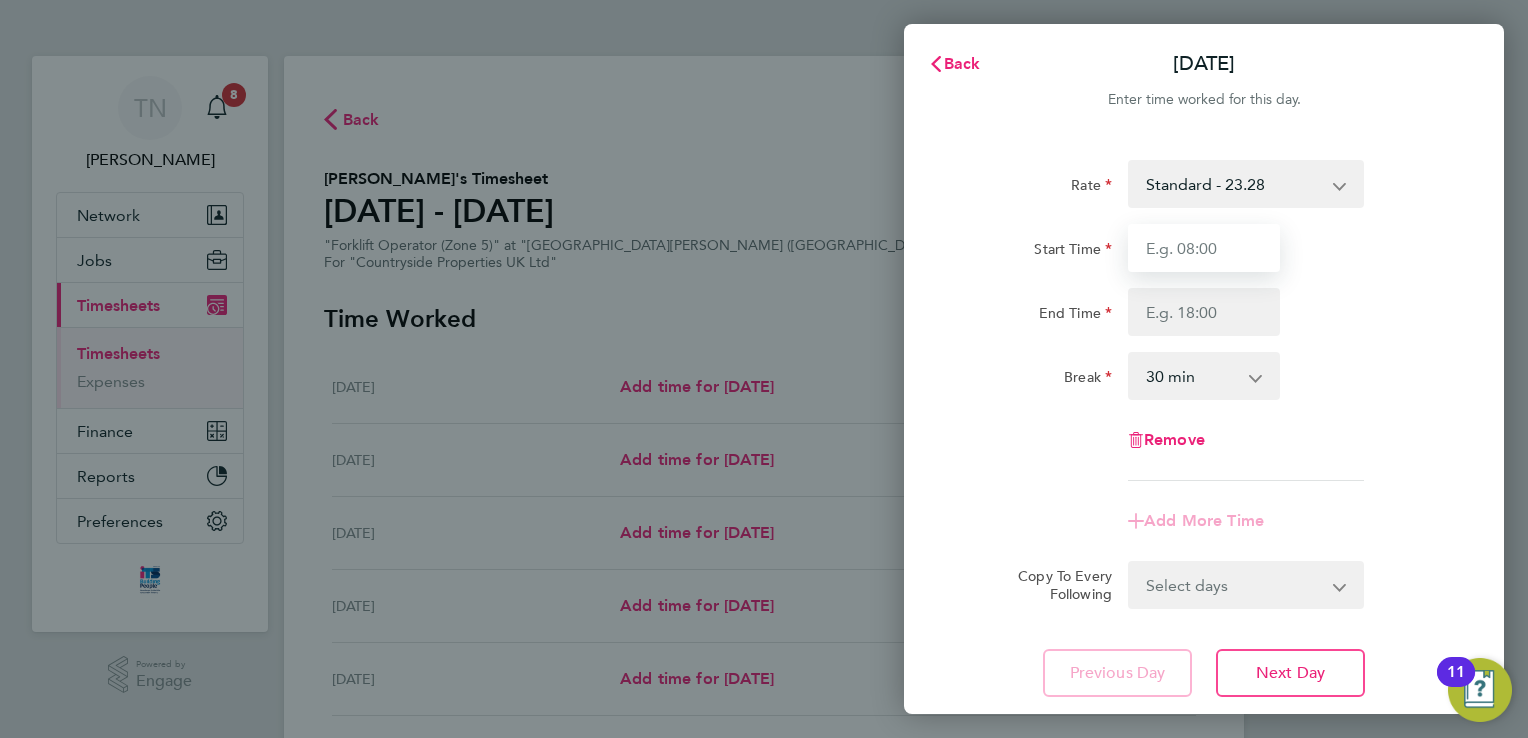 click on "Start Time" at bounding box center [1204, 248] 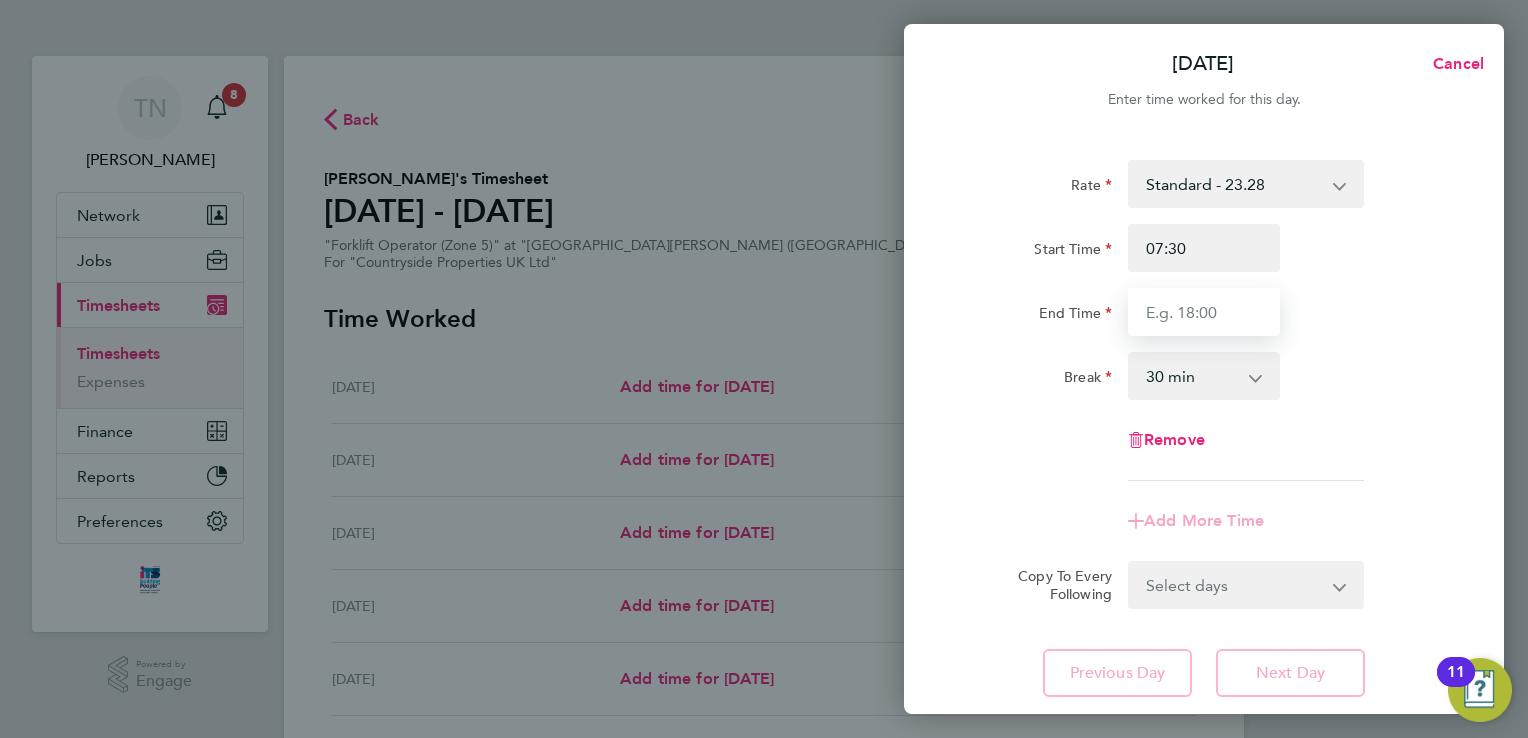 click on "End Time" at bounding box center [1204, 312] 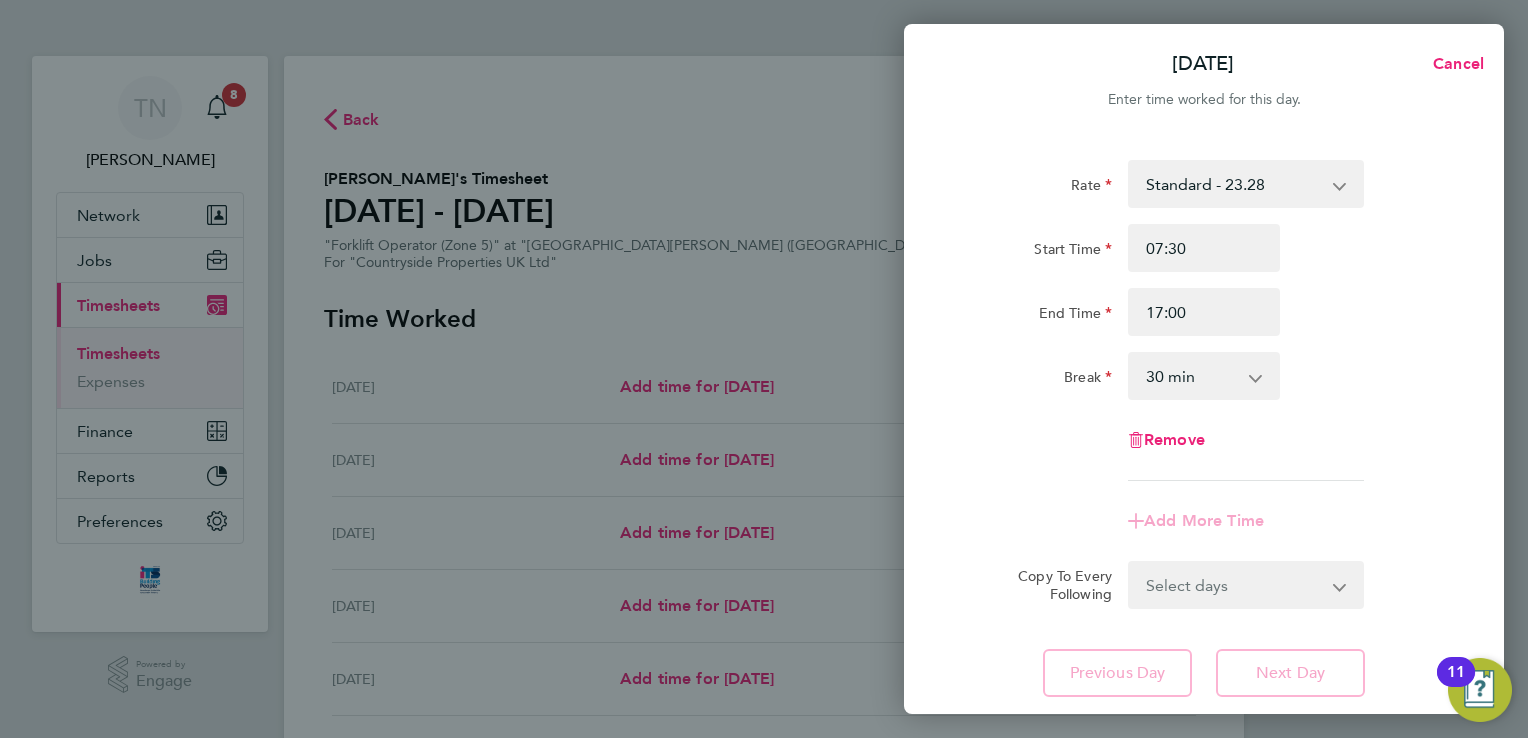 click on "[DATE]  Cancel  Enter time worked for this day.  Rate  Standard - 23.28
Start Time 07:30 End Time 17:00 Break  0 min   15 min   30 min   45 min   60 min   75 min   90 min
Remove
Add More Time  Copy To Every Following  Select days   Day   Weekday (Mon-Fri)   Weekend (Sat-Sun)   [DATE]   [DATE]   [DATE]   [DATE]   [DATE]   [DATE]
Previous Day   Next Day   Save Timesheet   Save & Submit Timesheet" 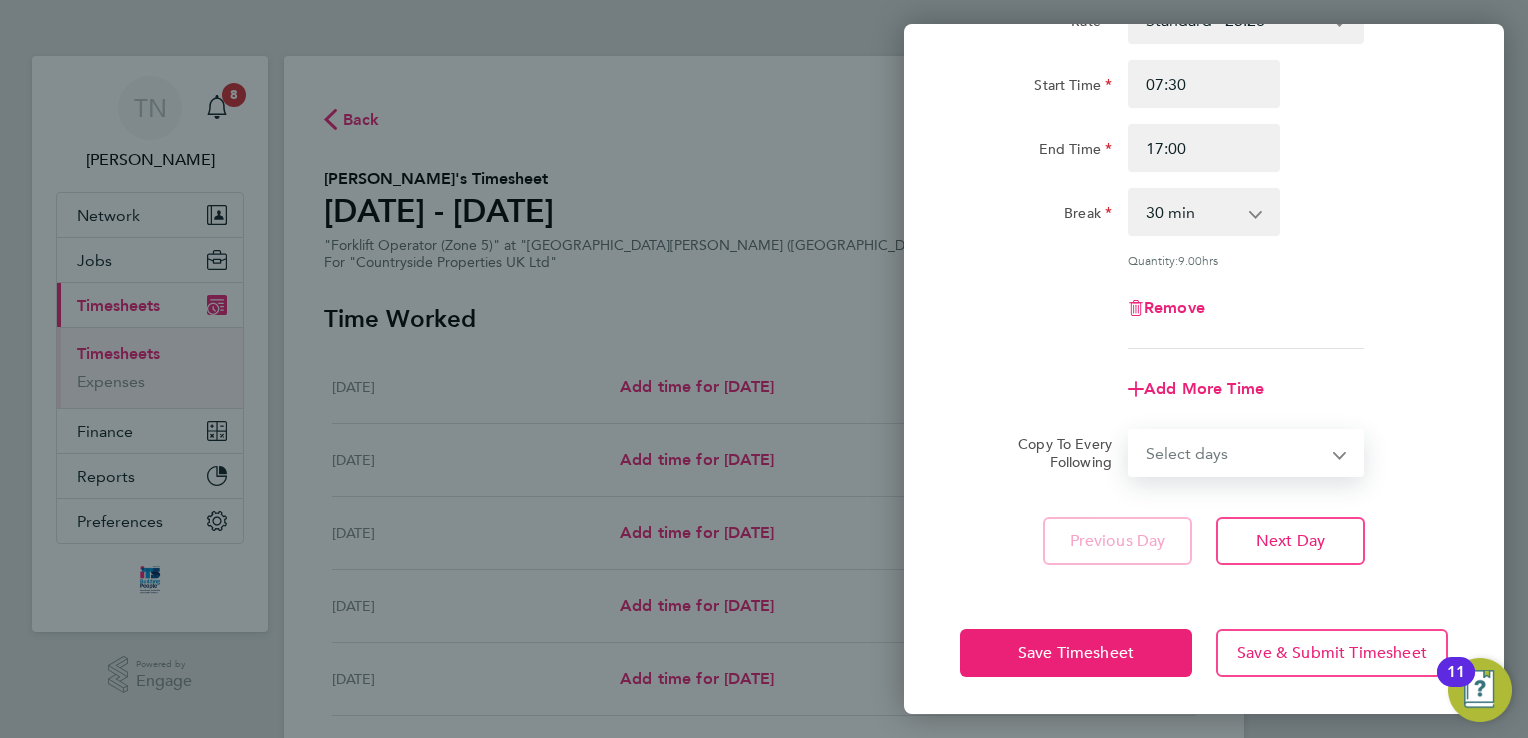 drag, startPoint x: 1299, startPoint y: 438, endPoint x: 1286, endPoint y: 454, distance: 20.615528 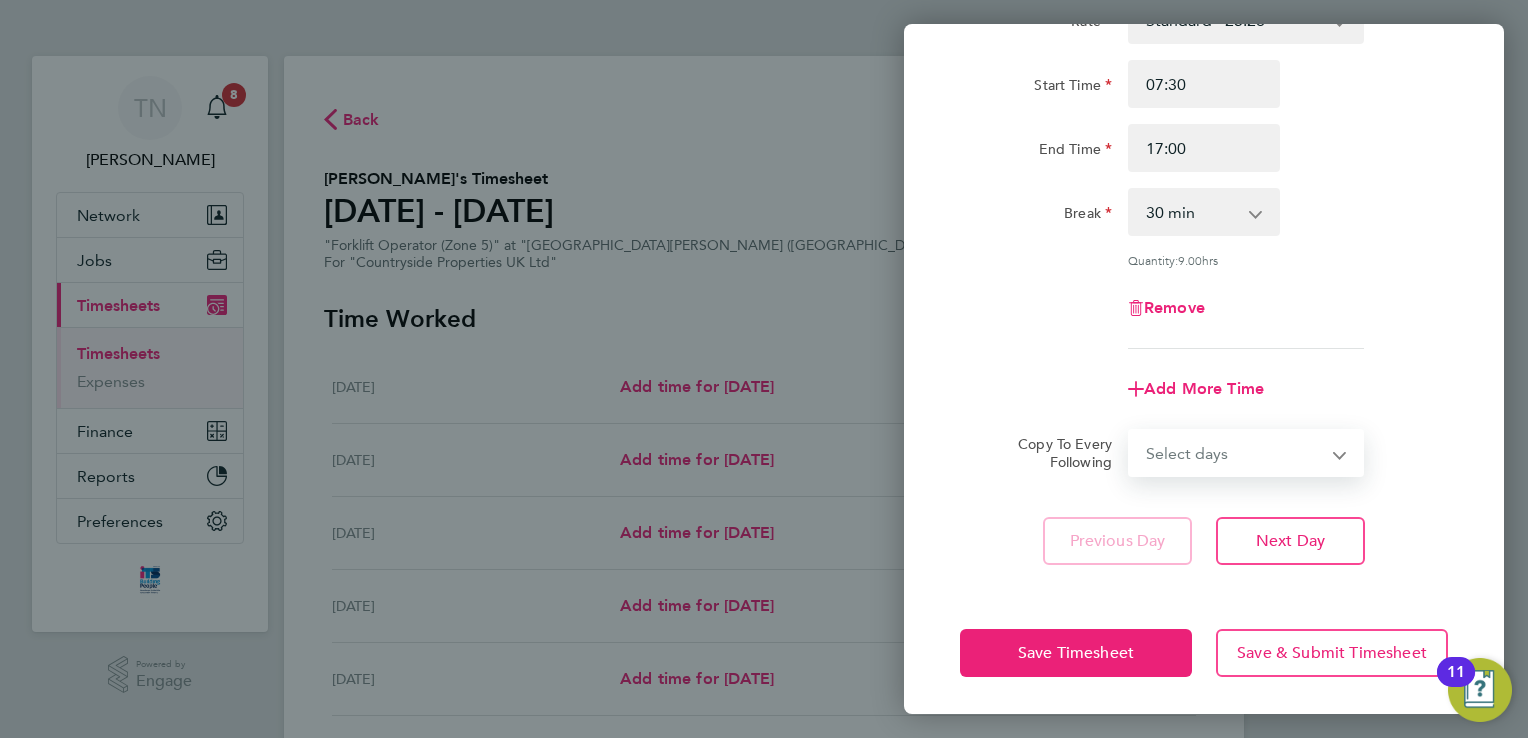 select on "WEEKDAY" 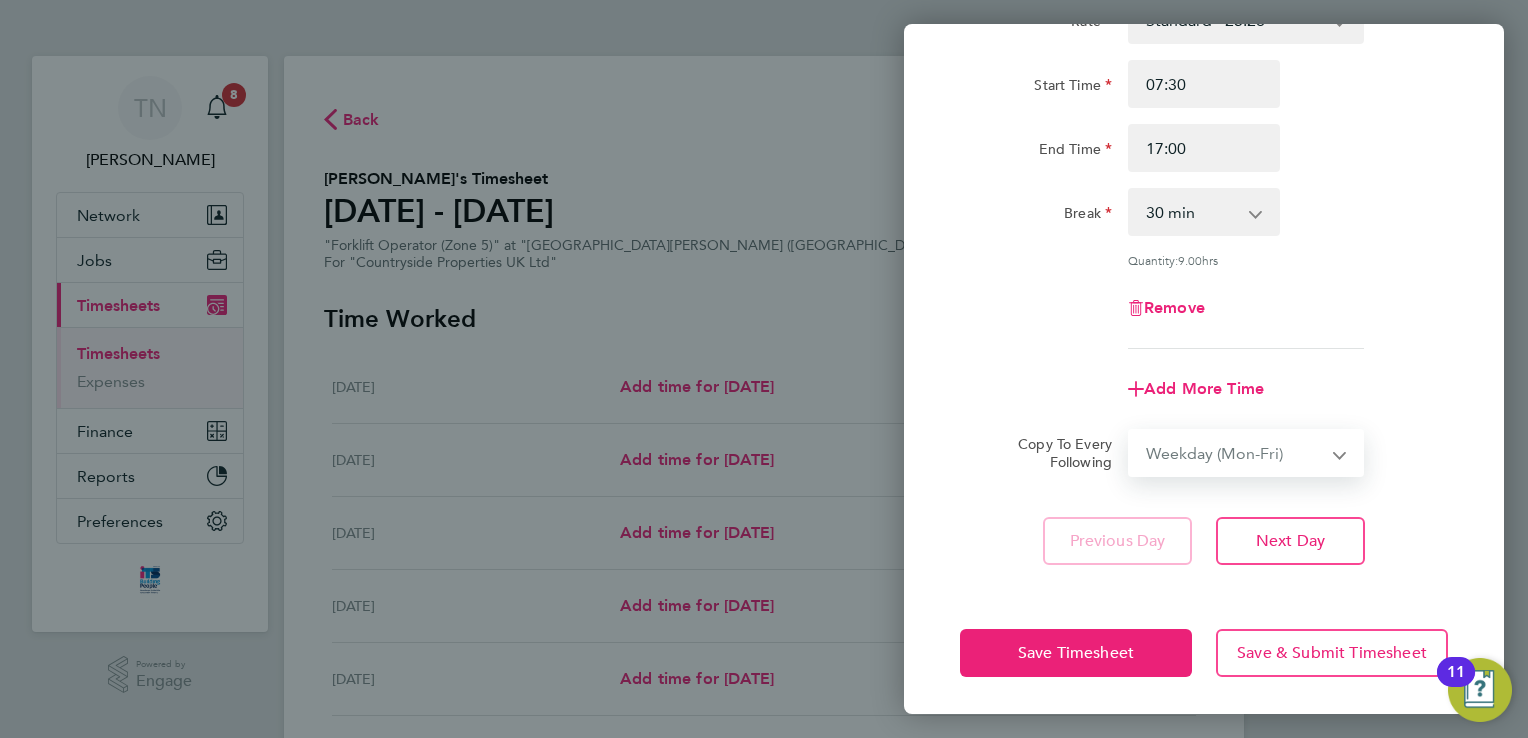 click on "Select days   Day   Weekday (Mon-Fri)   Weekend (Sat-Sun)   [DATE]   [DATE]   [DATE]   [DATE]   [DATE]   [DATE]" at bounding box center (1235, 453) 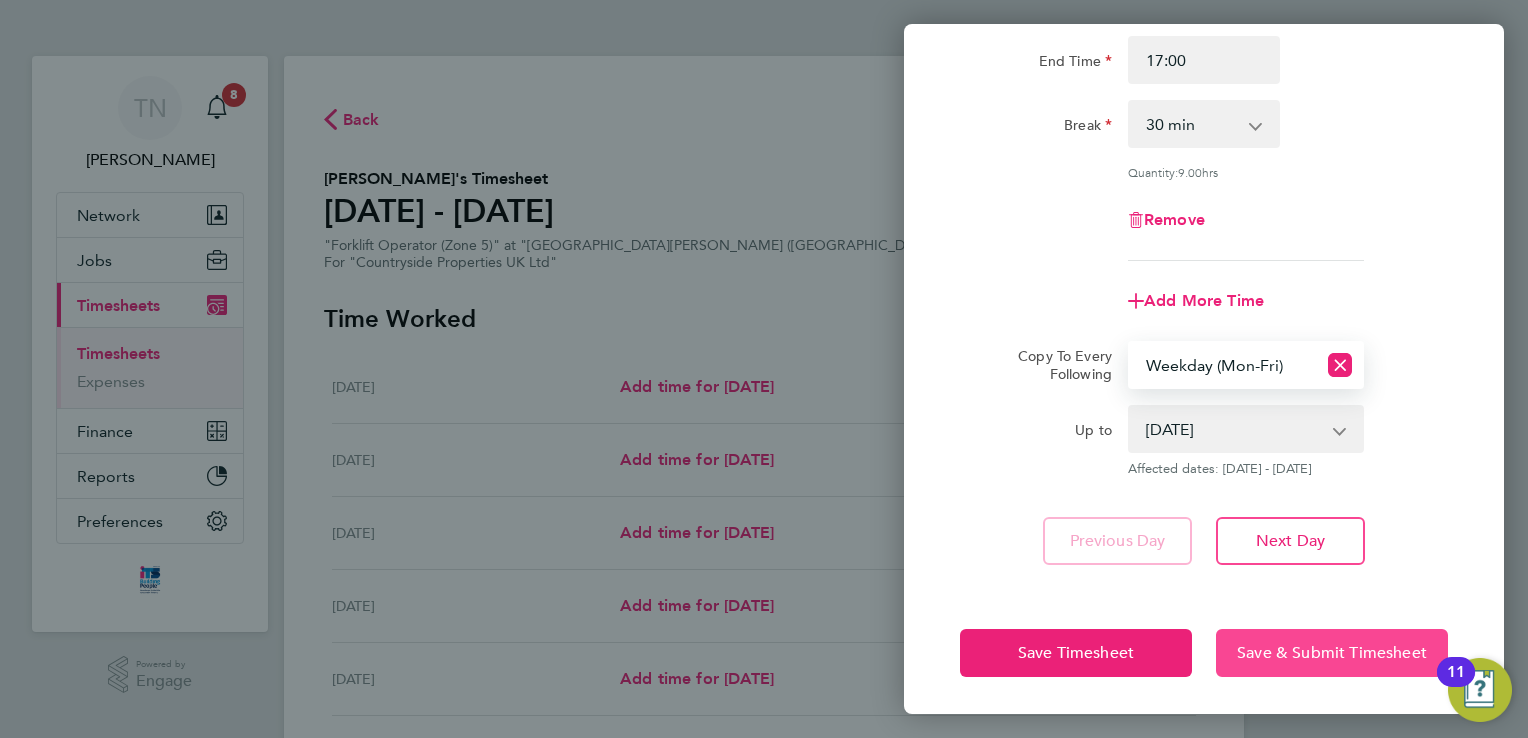 click on "Save & Submit Timesheet" 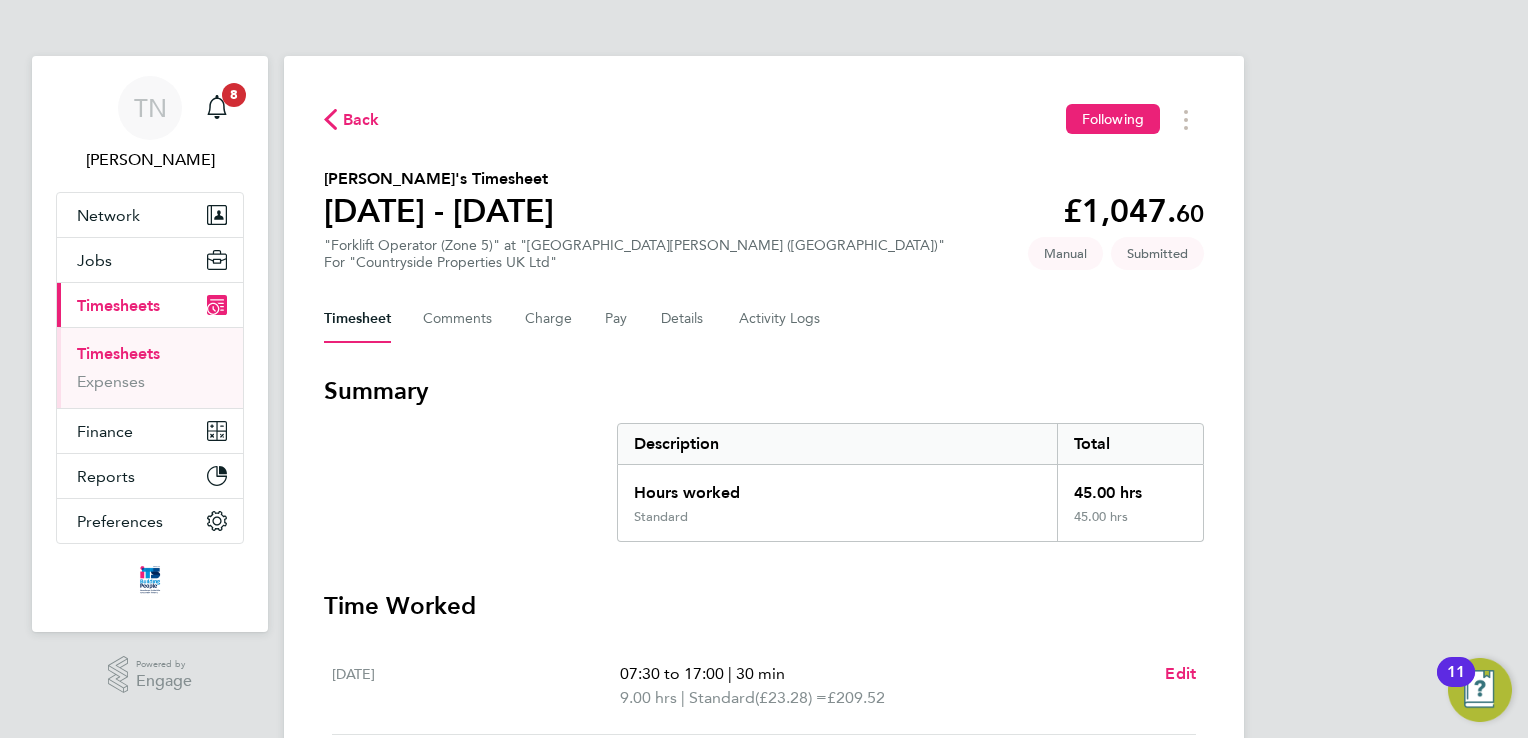 click on "Back  Following" 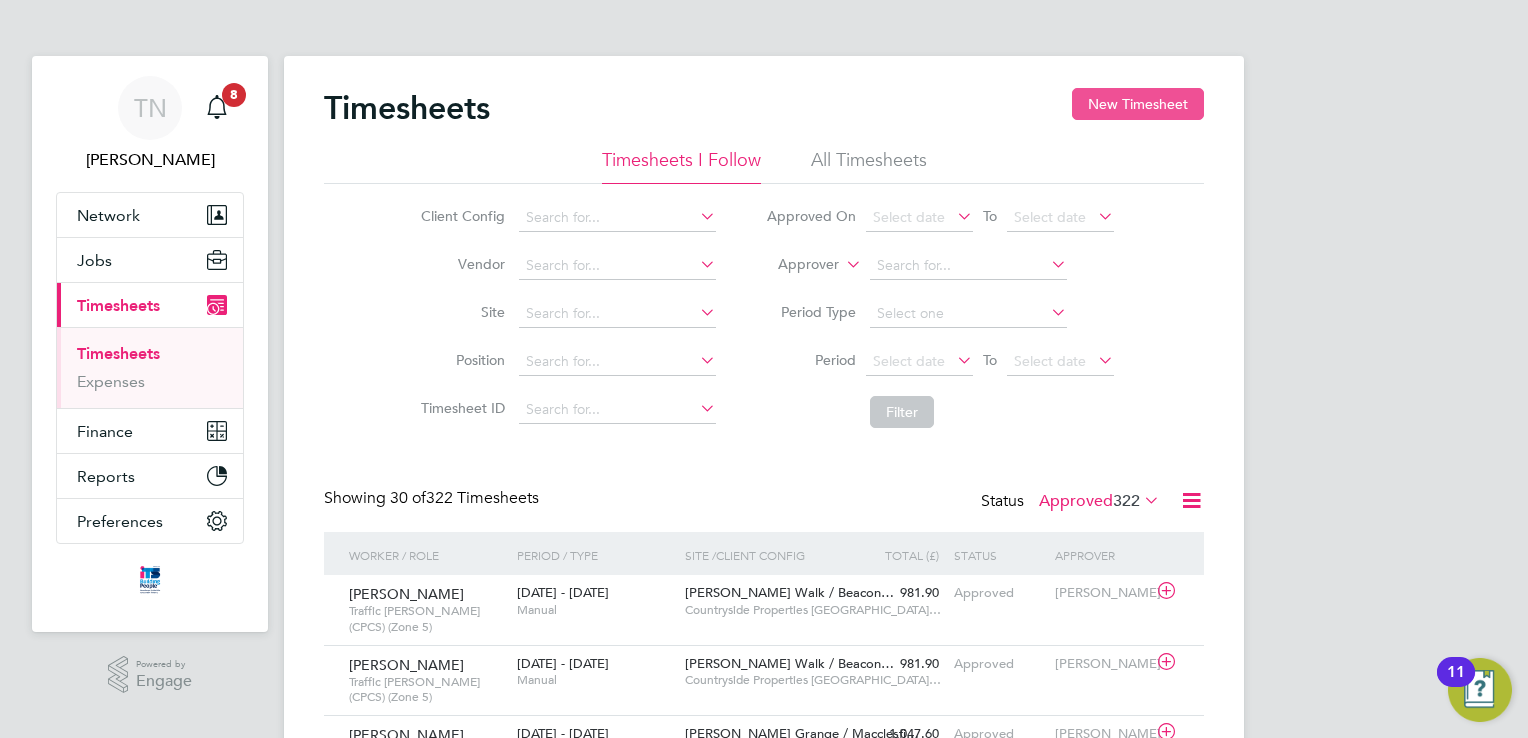 click on "New Timesheet" 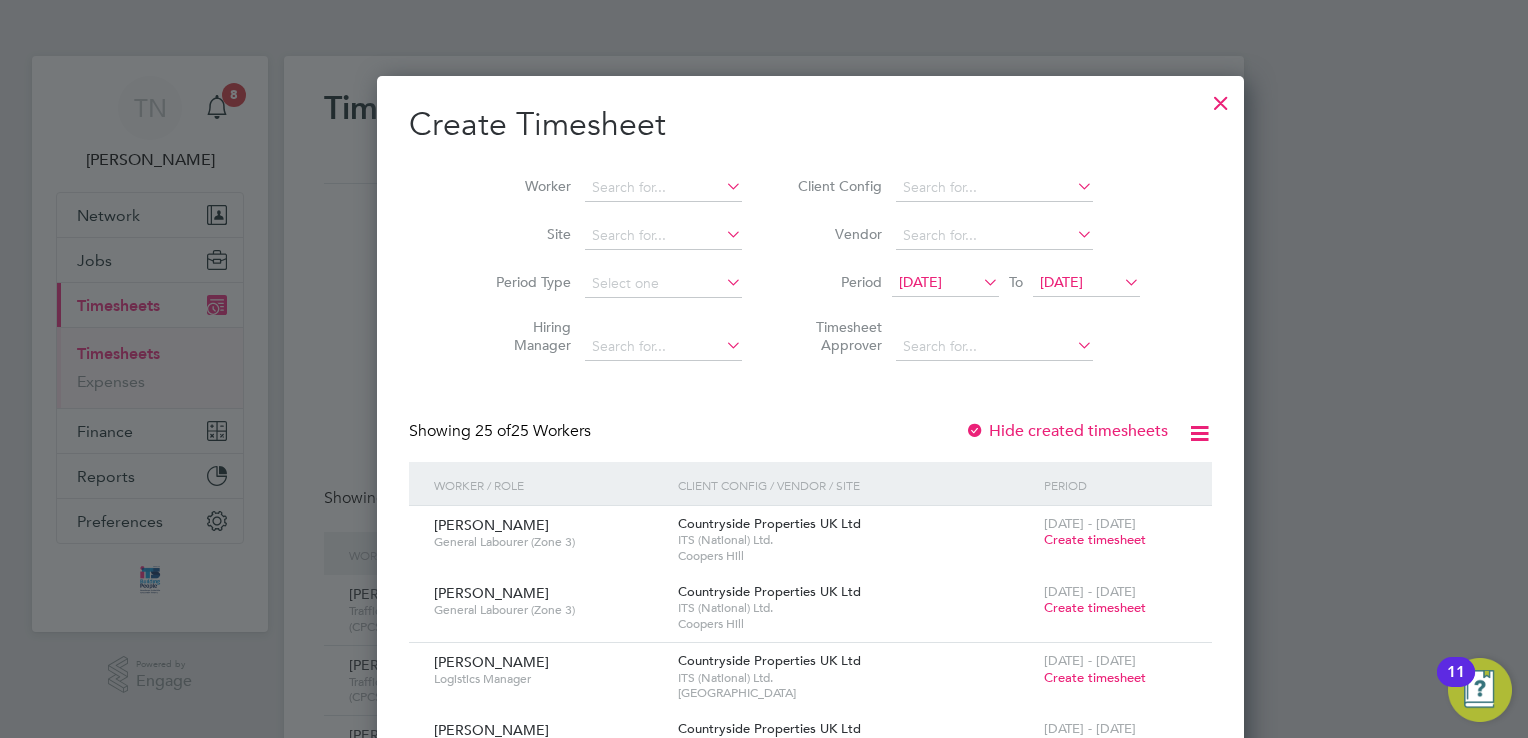 click at bounding box center (1120, 282) 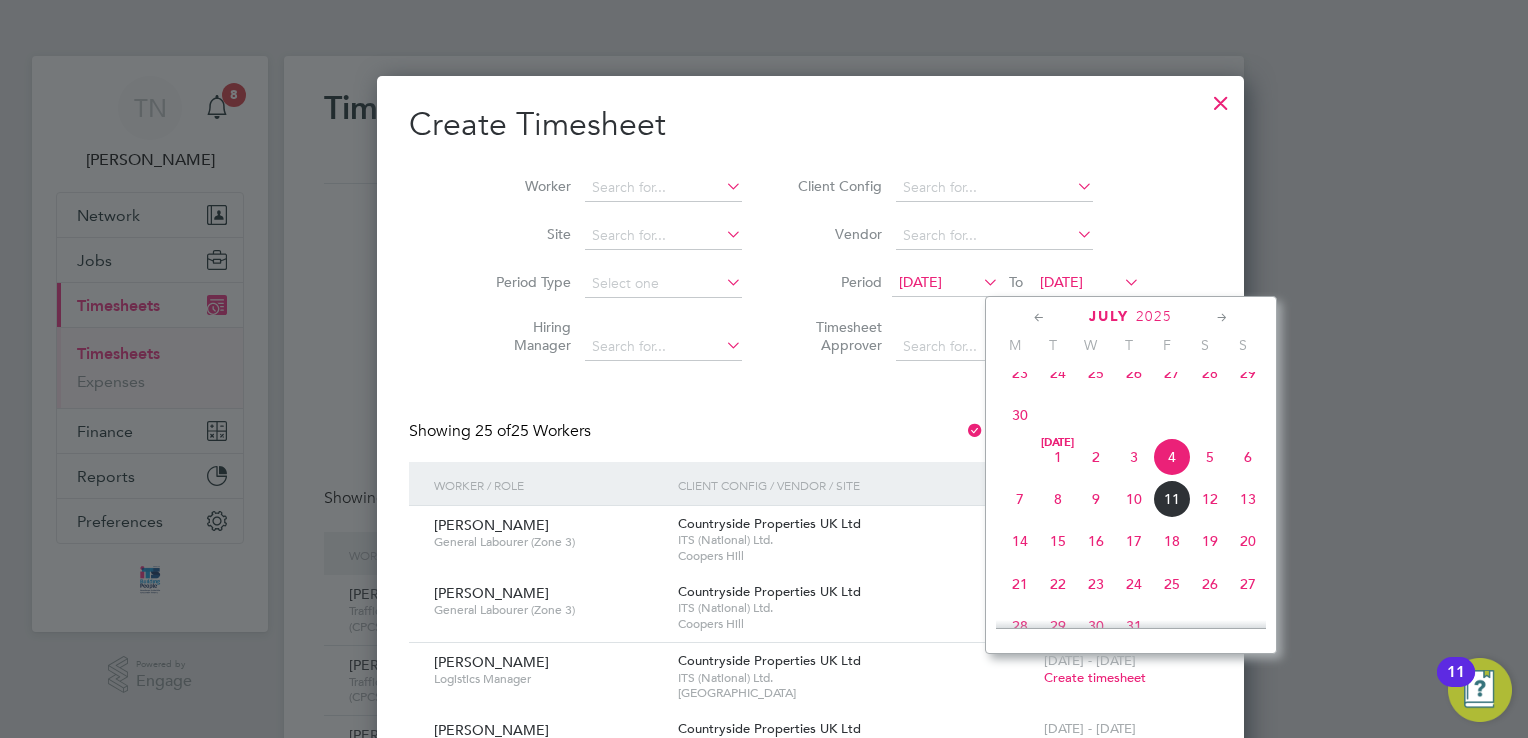 click on "13" 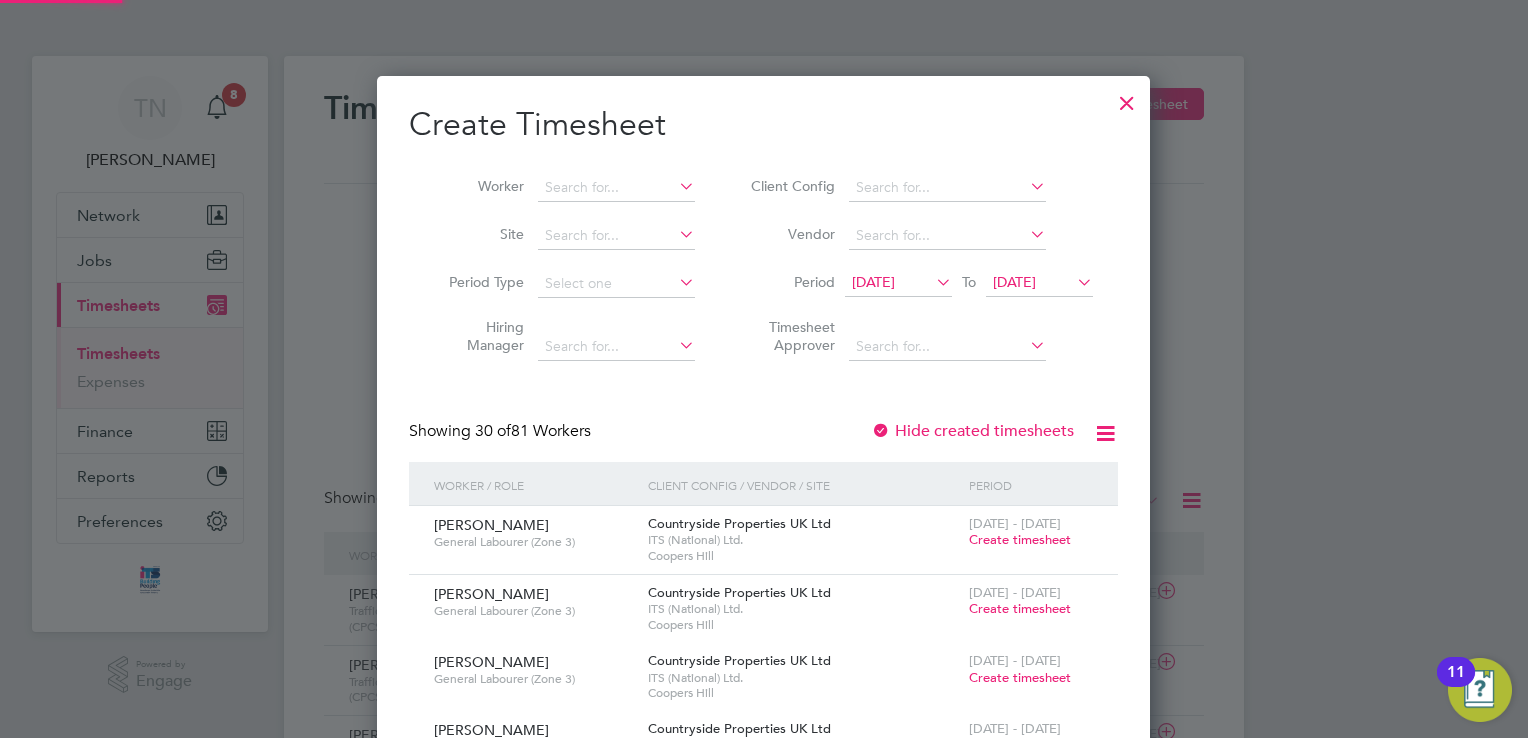 click on "[DATE]" at bounding box center [873, 282] 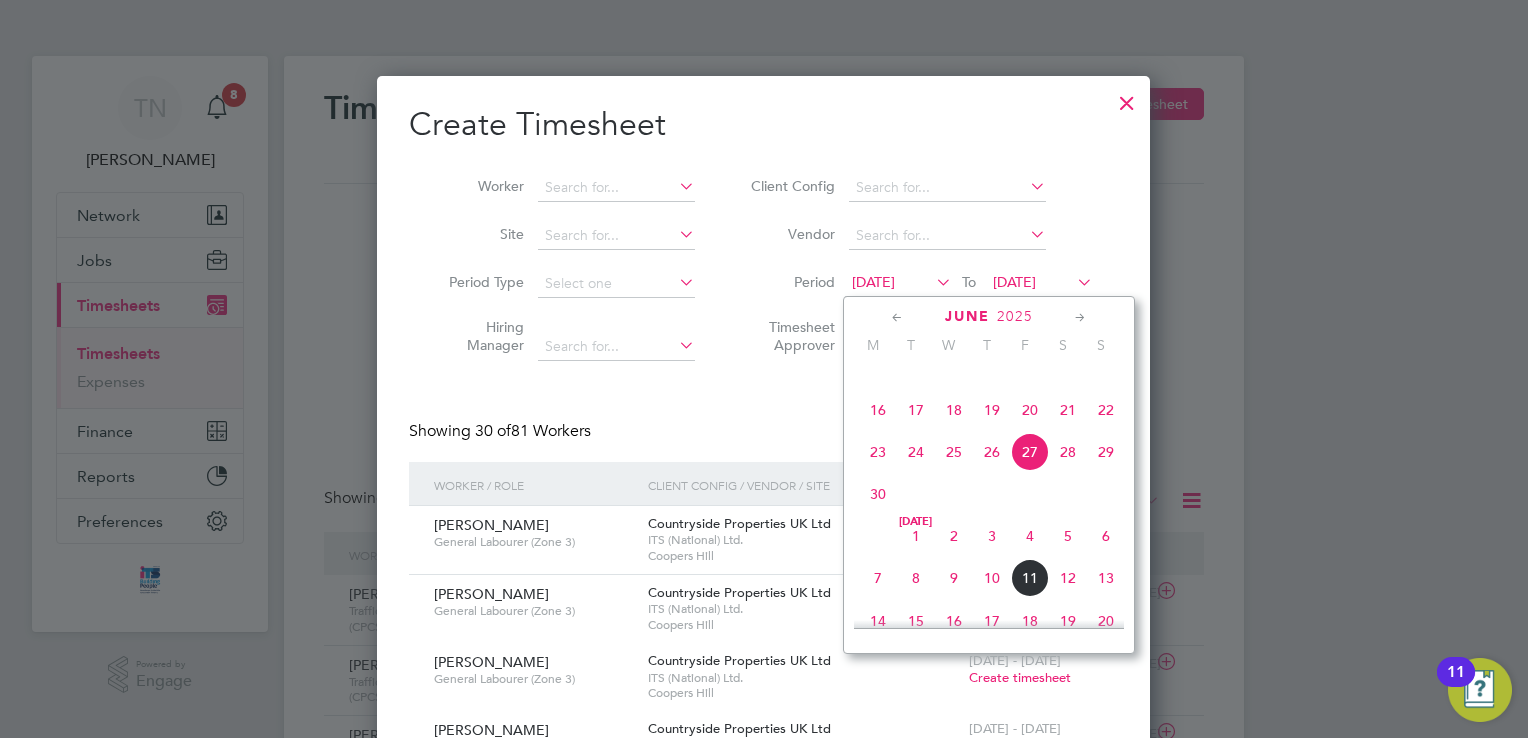 click on "7" 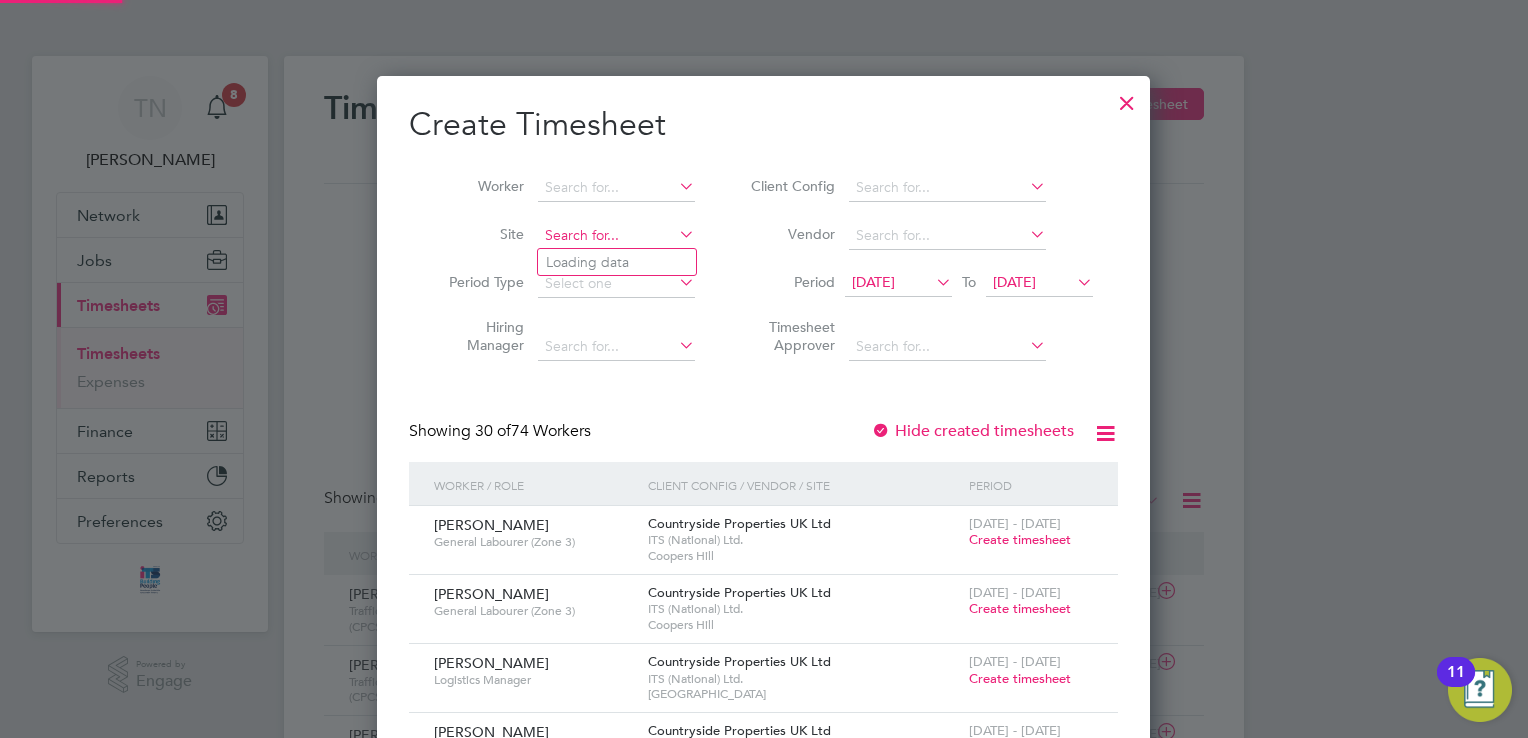 click at bounding box center [616, 236] 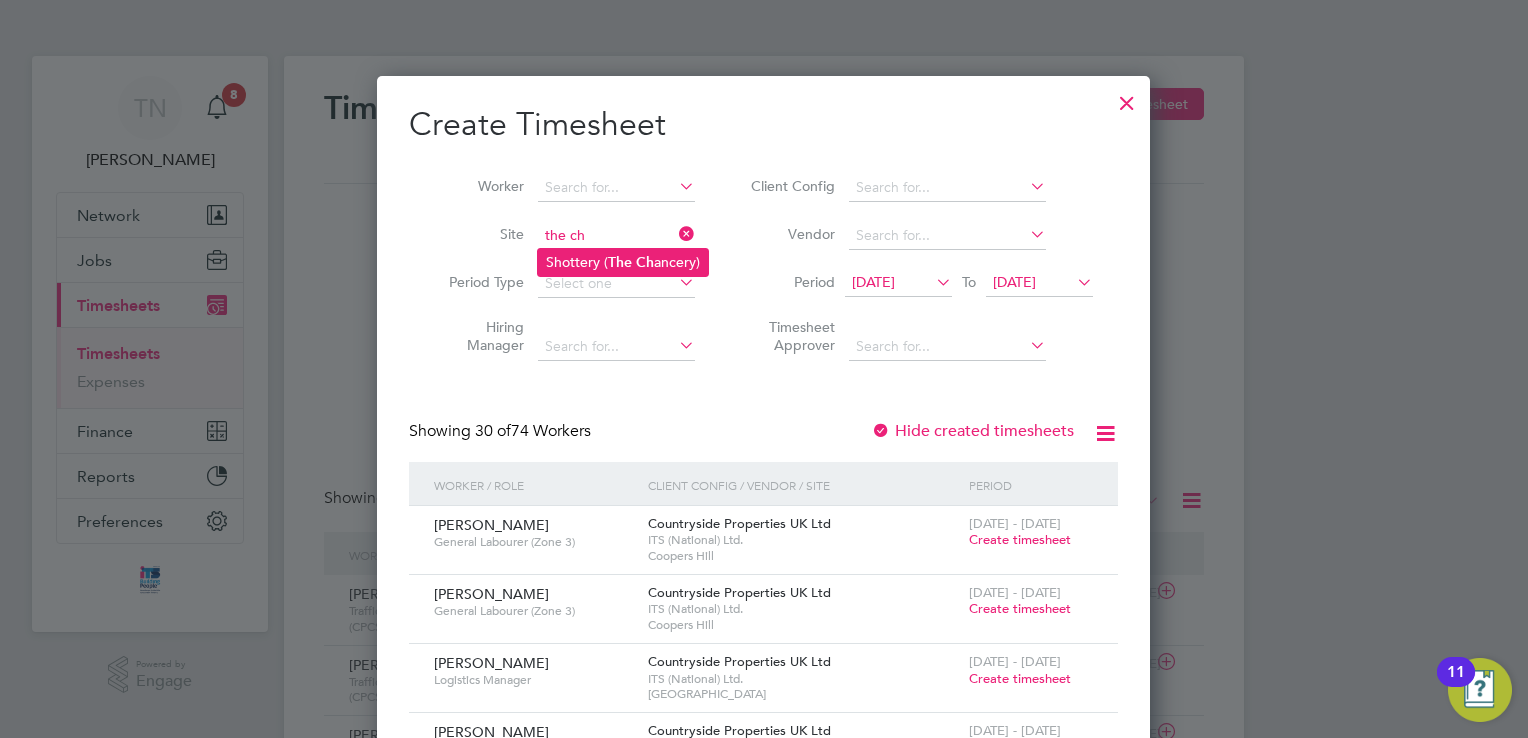 click on "Ch" 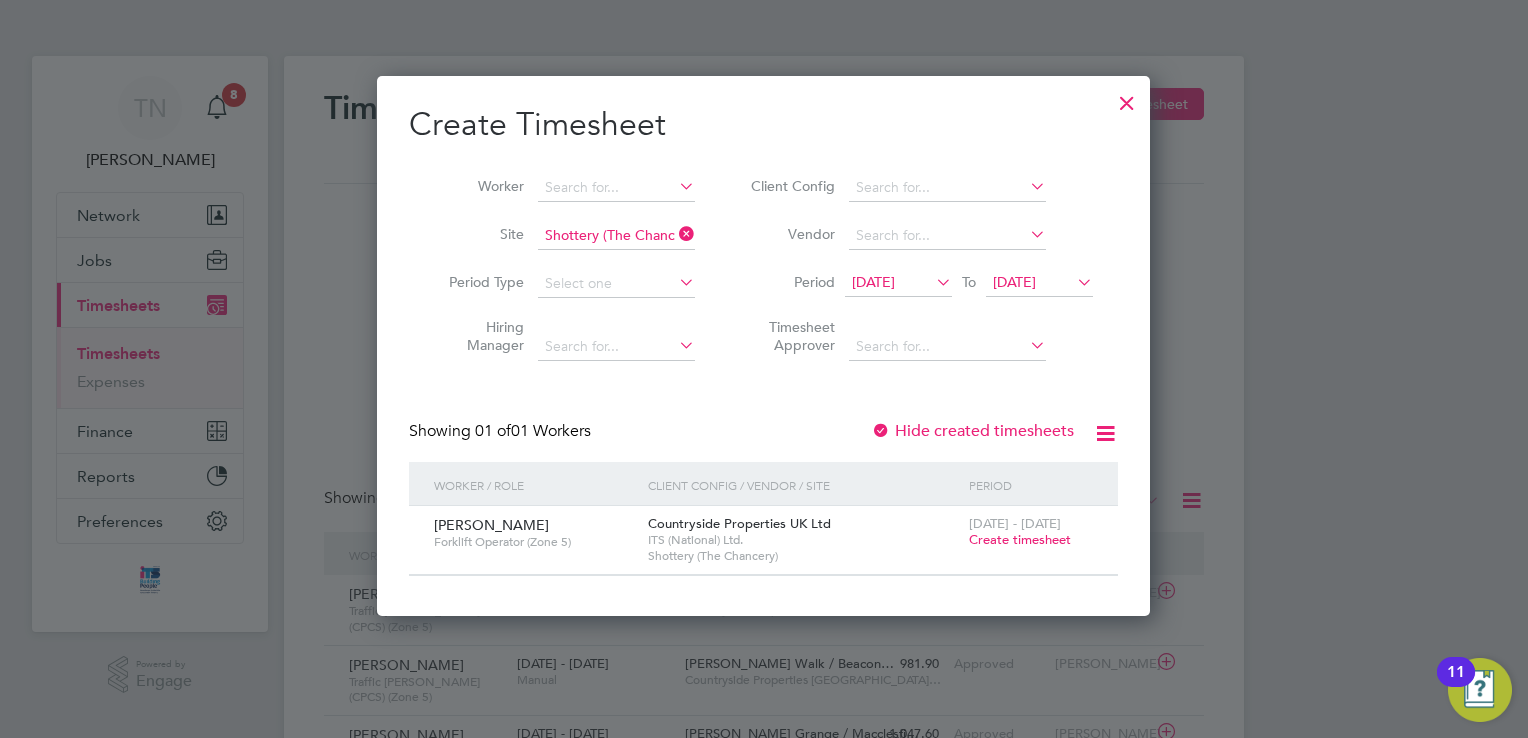 click on "Create timesheet" at bounding box center (1020, 539) 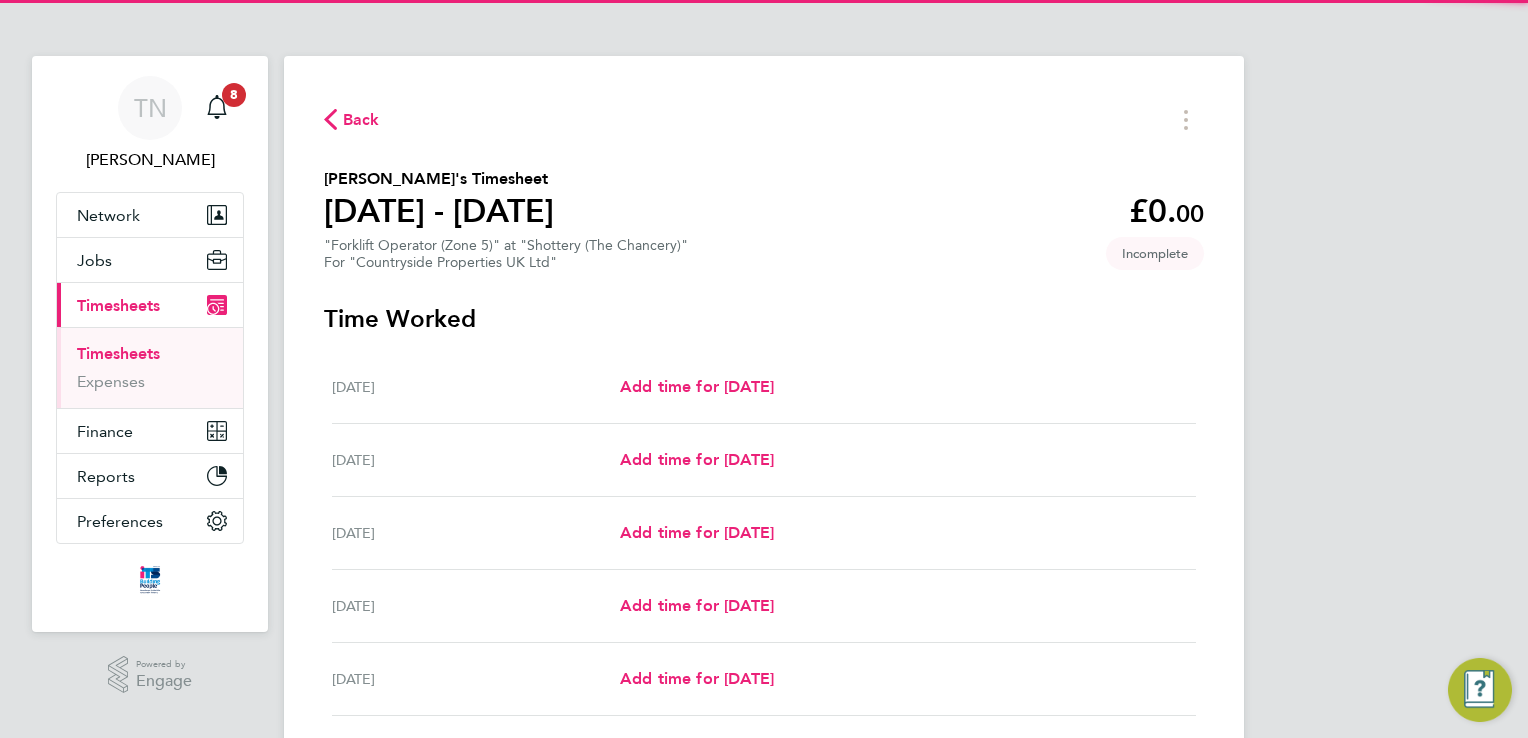 click on "[DATE]   Add time for [DATE]   Add time for [DATE]" at bounding box center [764, 387] 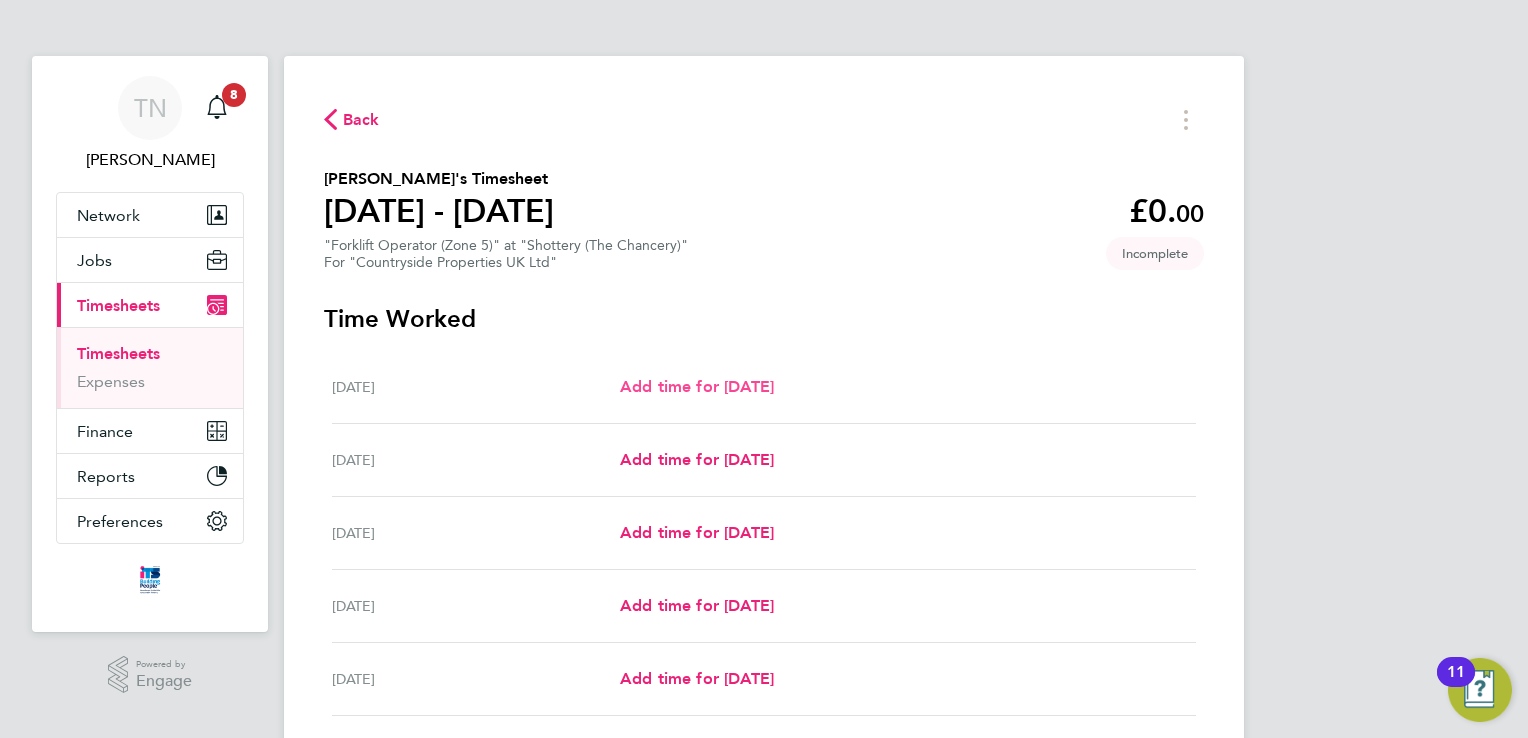 click on "Add time for [DATE]" at bounding box center [697, 386] 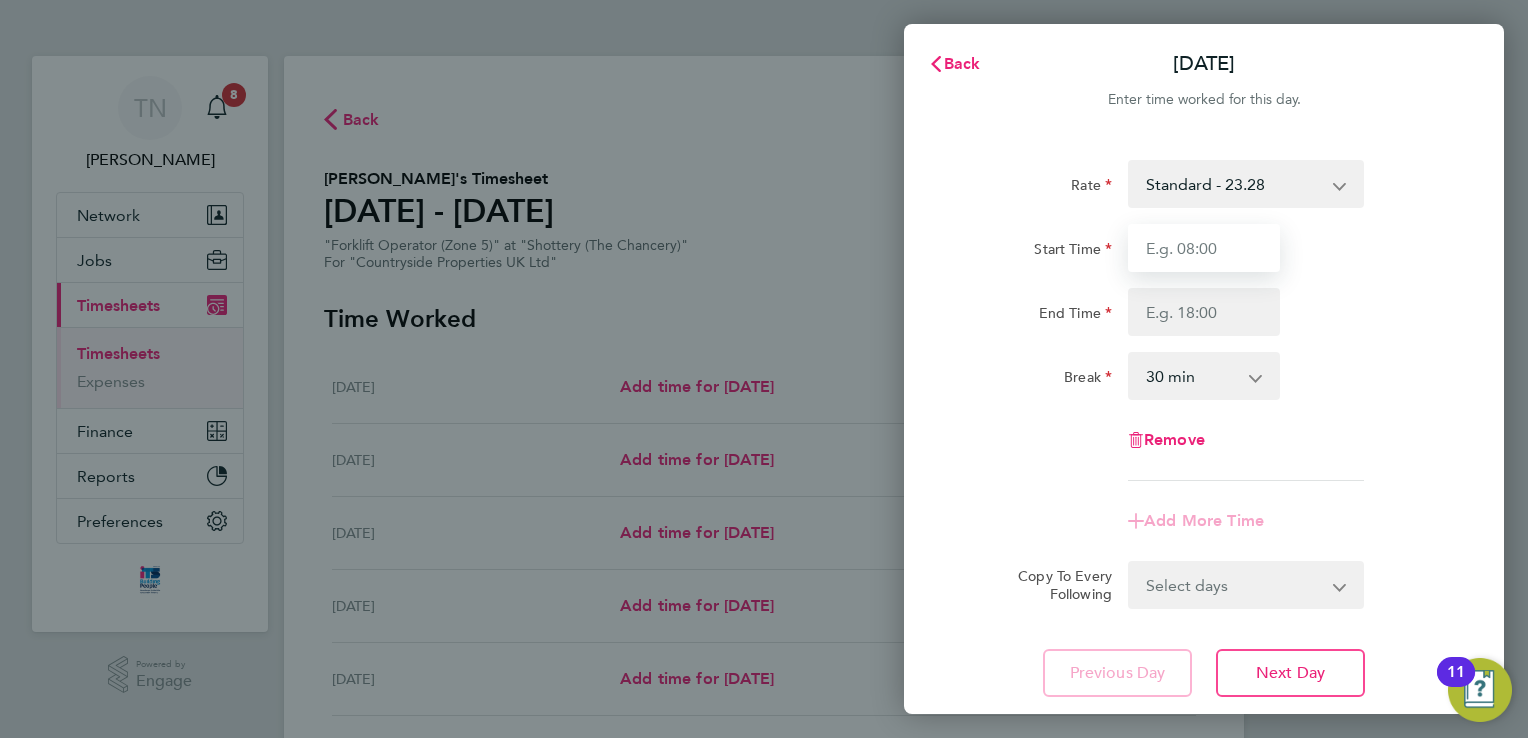 drag, startPoint x: 1188, startPoint y: 234, endPoint x: 1188, endPoint y: 252, distance: 18 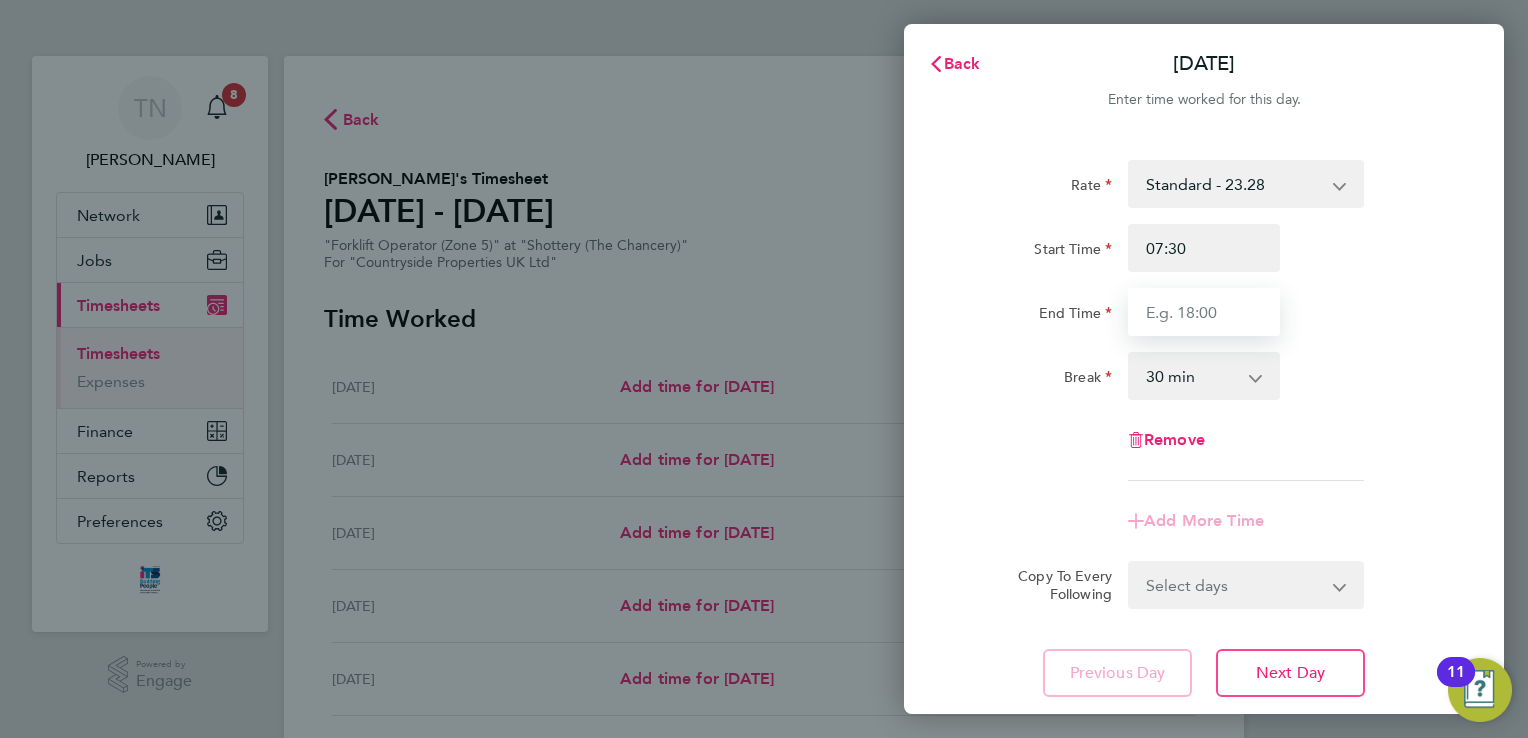 type on "17:00" 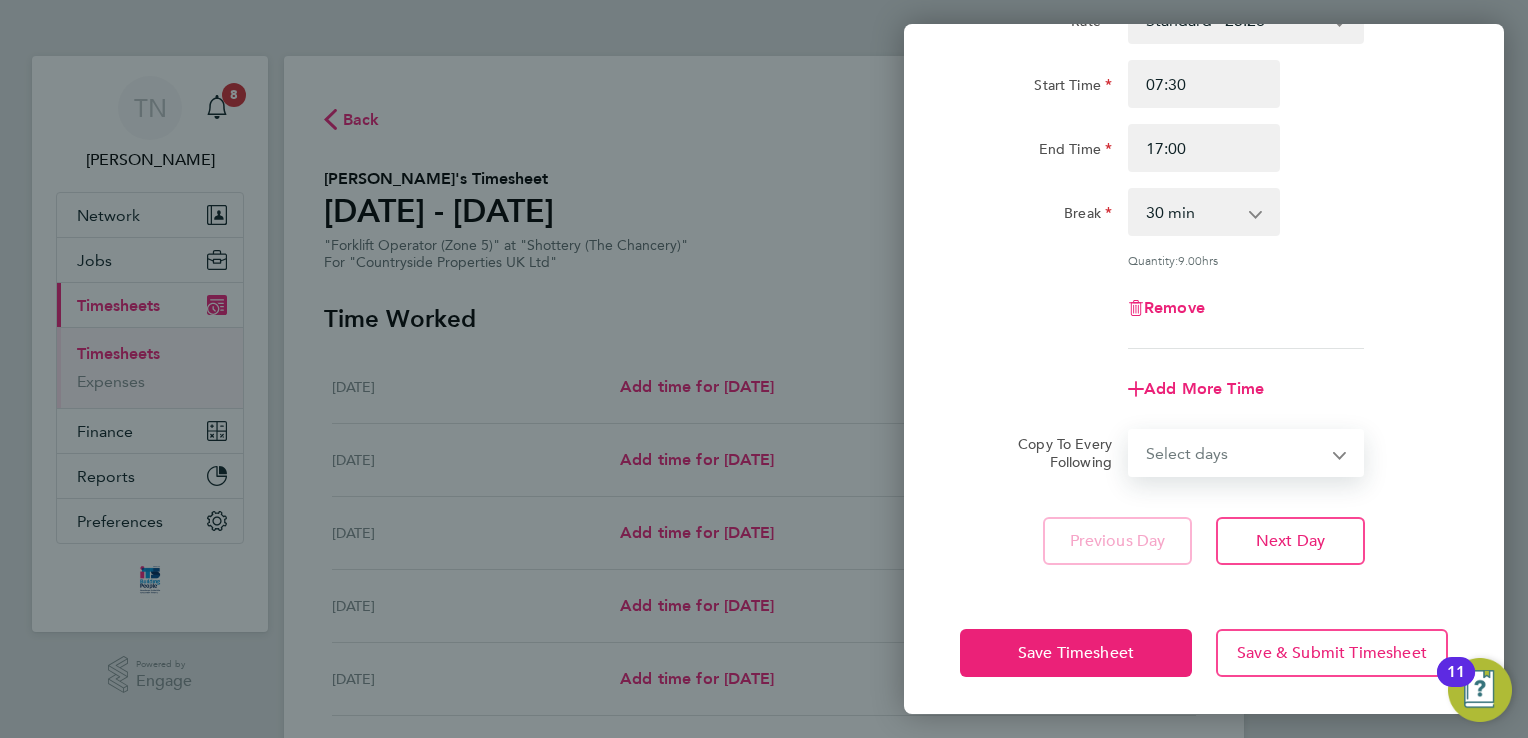 click on "Select days   Day   [DATE]   [DATE]   [DATE]   [DATE]" at bounding box center [1235, 453] 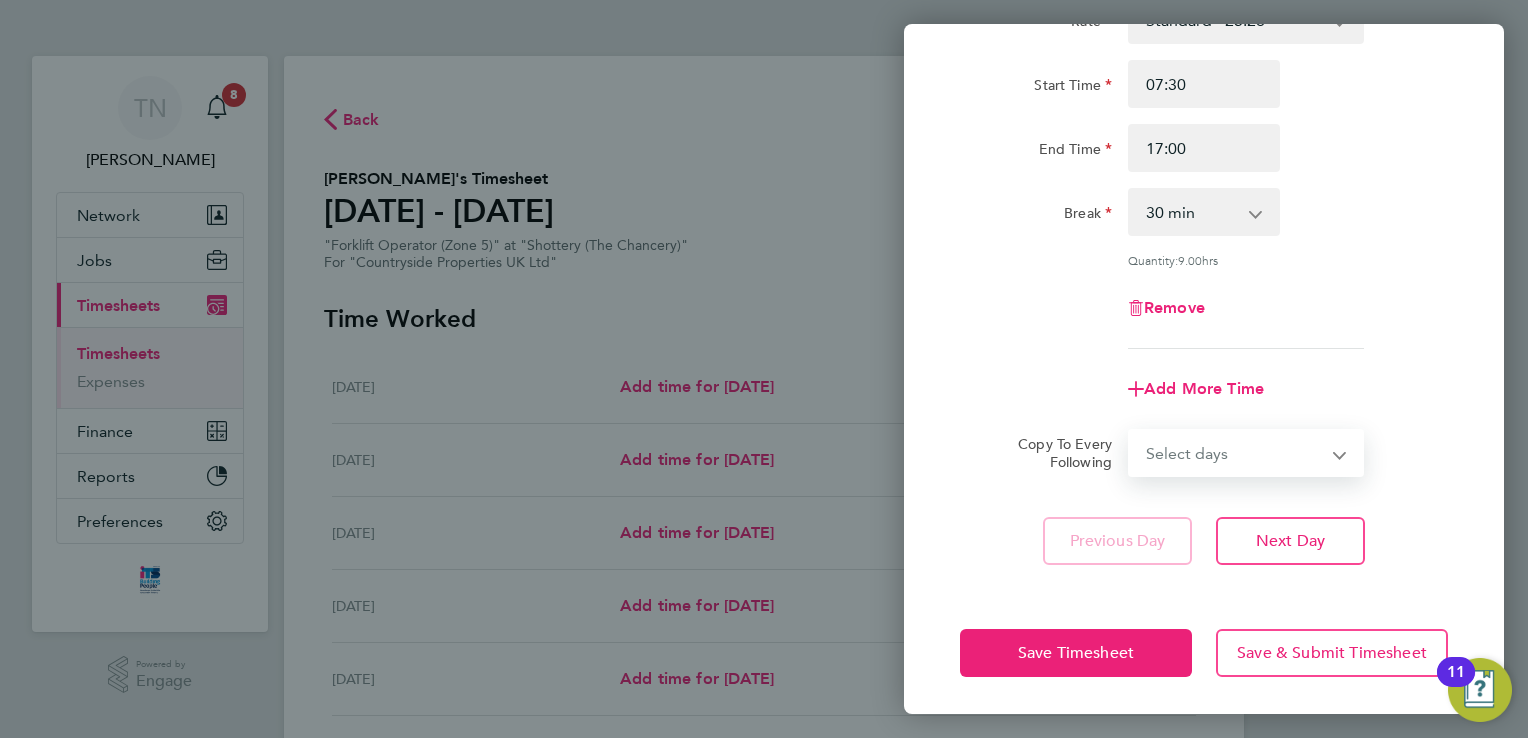 click on "Rate  Standard - 23.28
Start Time 07:30 End Time 17:00 Break  0 min   15 min   30 min   45 min   60 min   75 min   90 min
Quantity:  9.00  hrs
Remove" 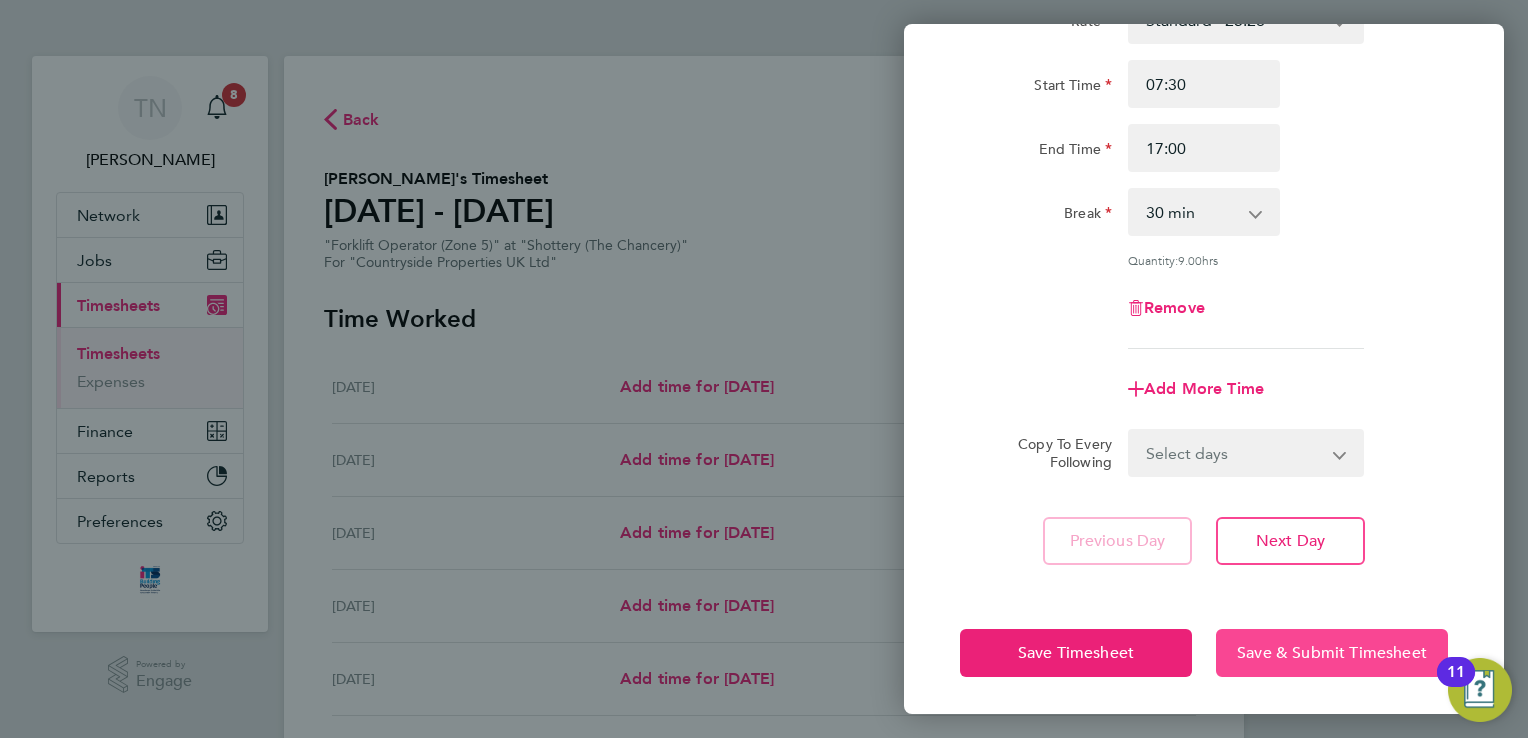 click on "Save & Submit Timesheet" 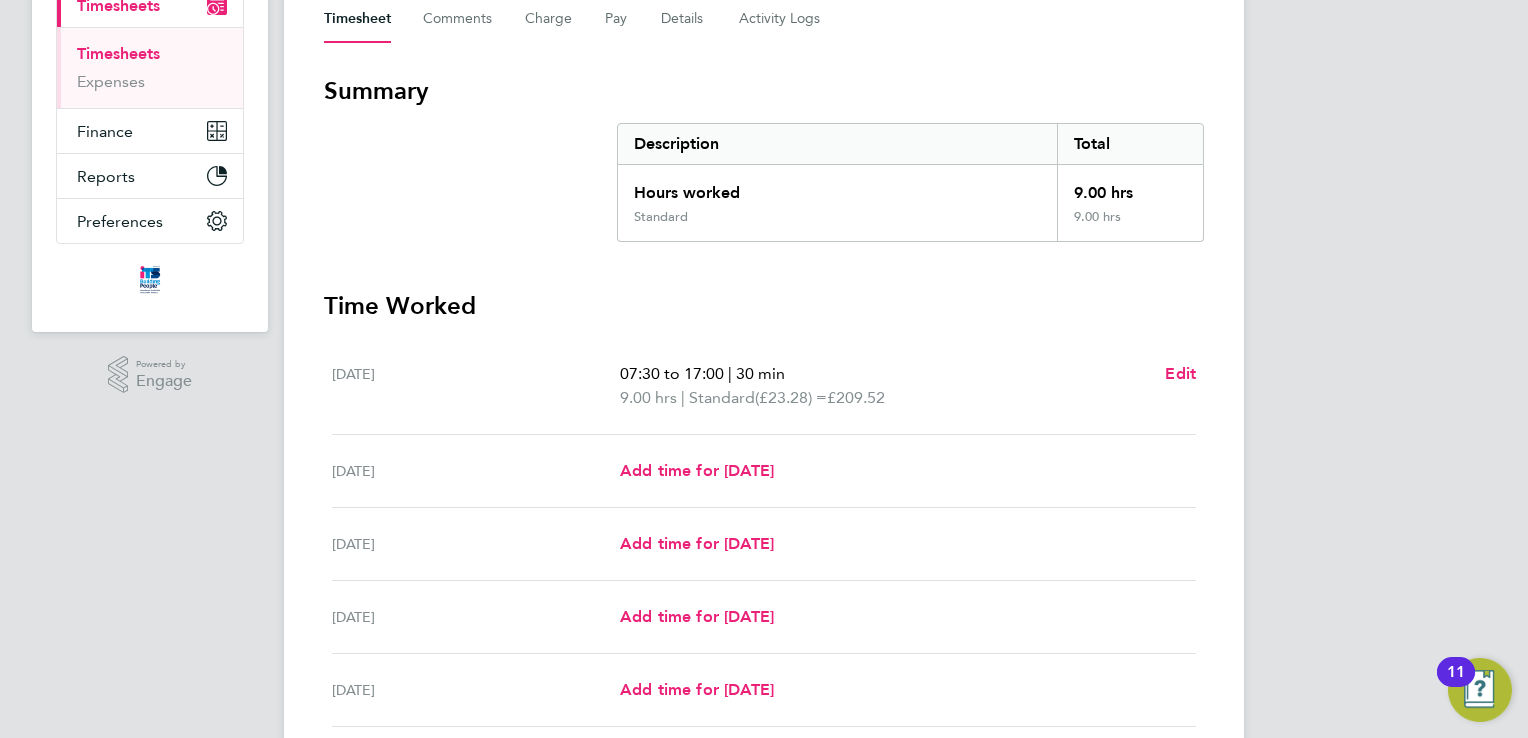 click on "[DATE]   Add time for [DATE]   Add time for [DATE]" at bounding box center (764, 471) 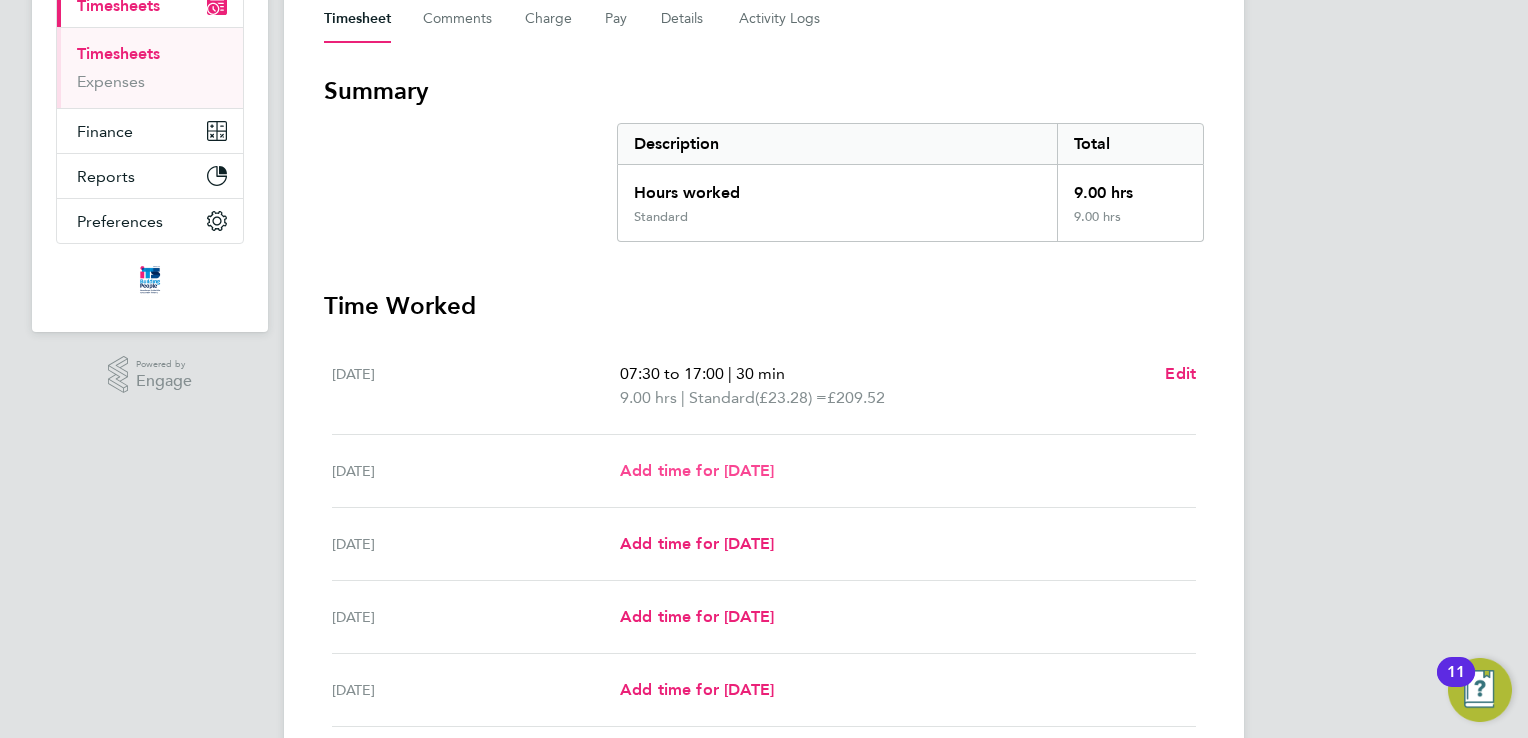 click on "Add time for [DATE]" at bounding box center [697, 470] 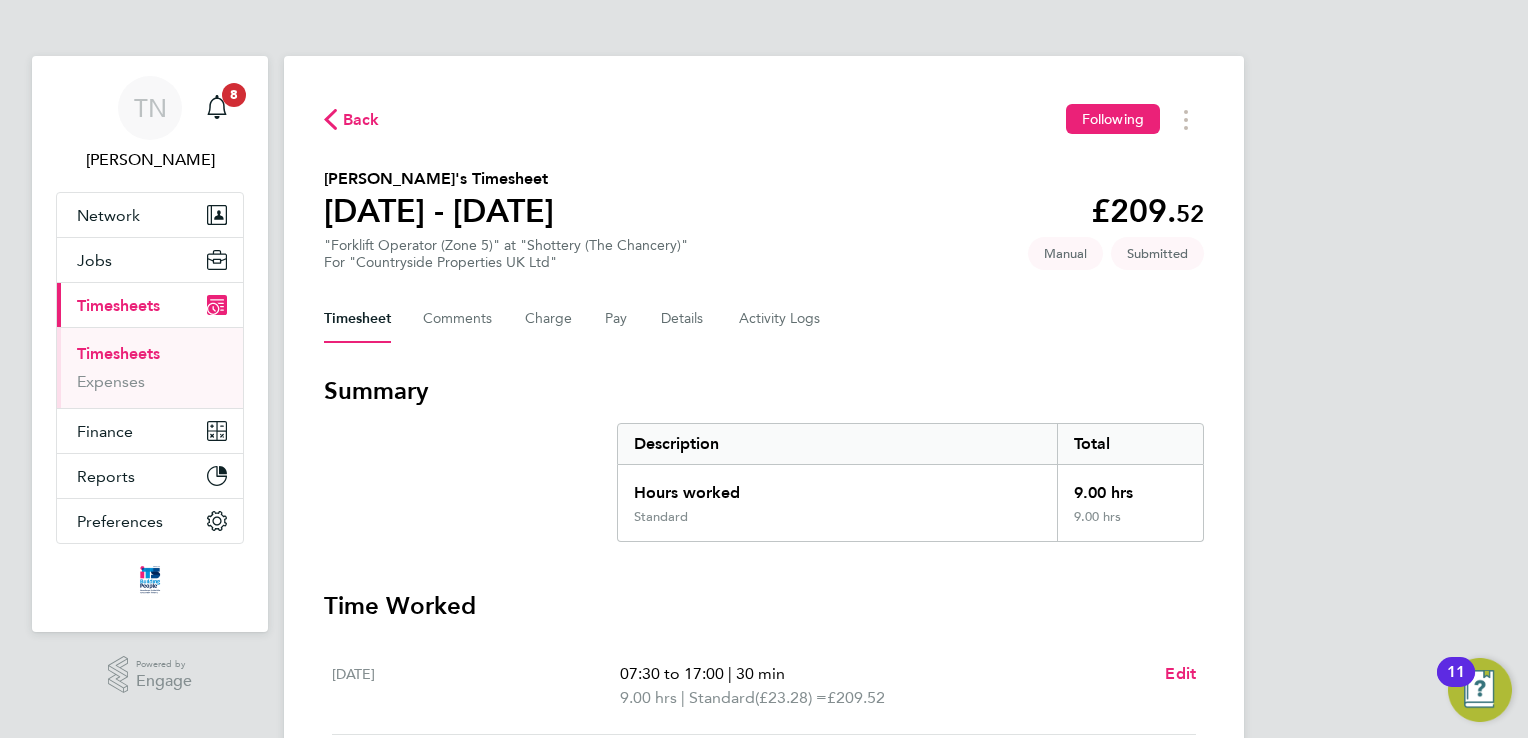 select on "30" 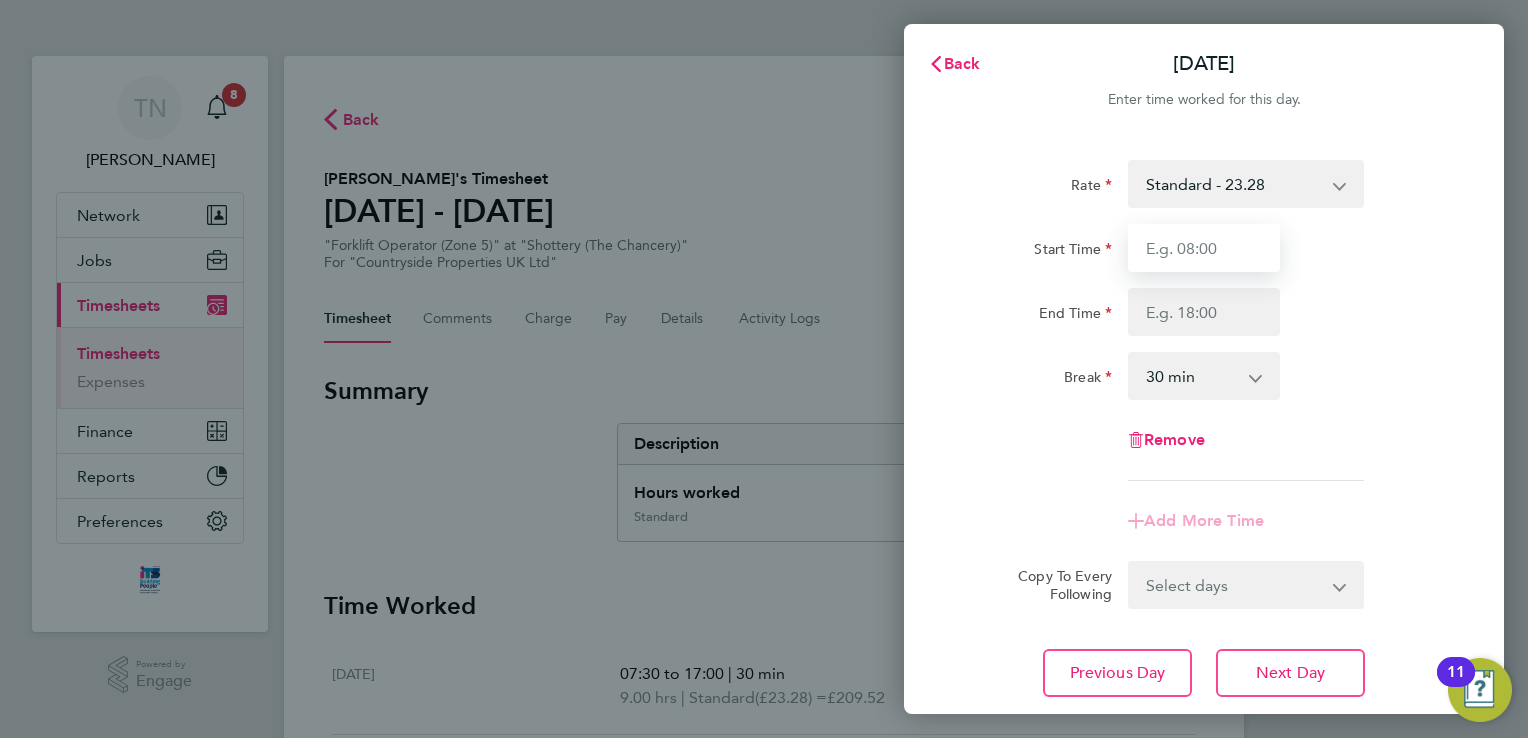 click on "Start Time" at bounding box center (1204, 248) 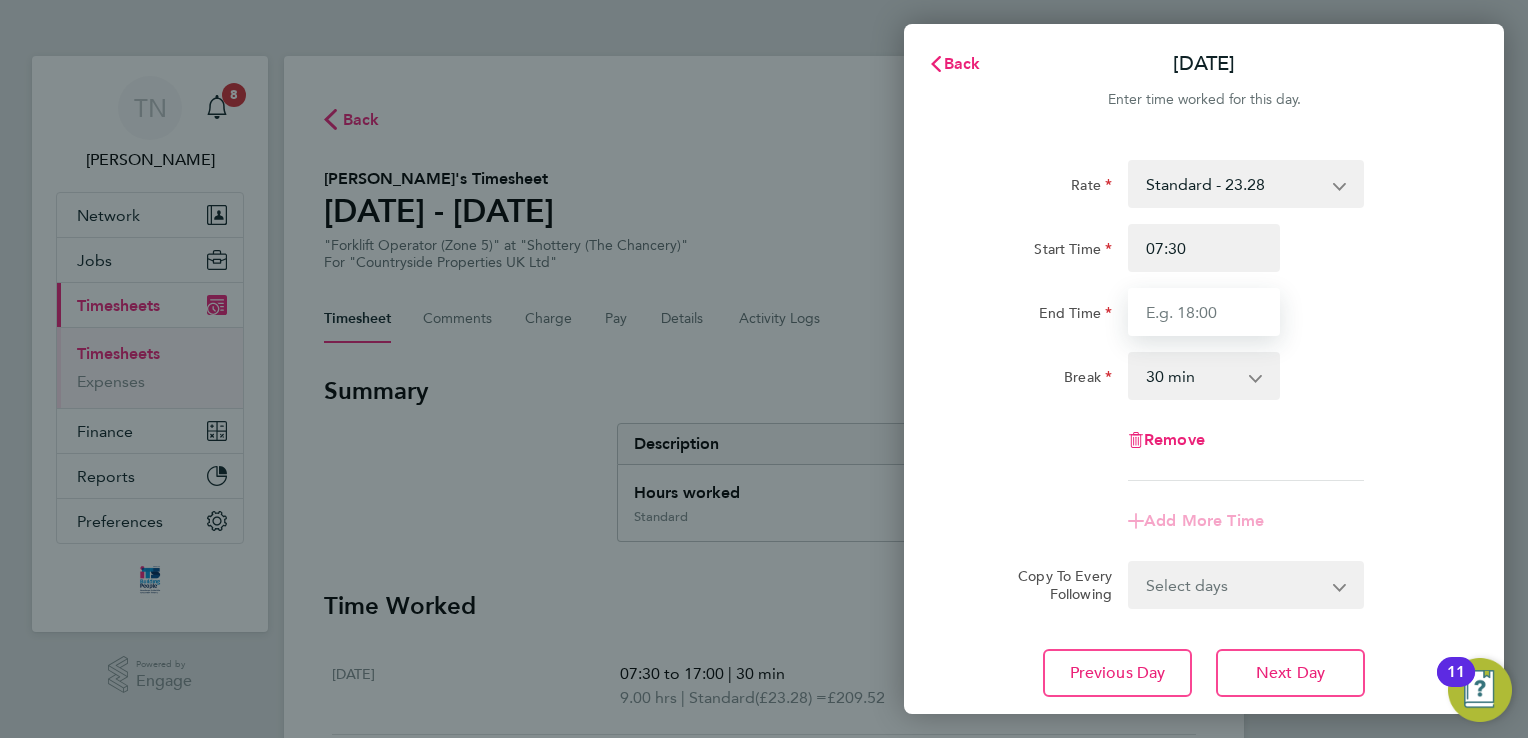 type on "17:00" 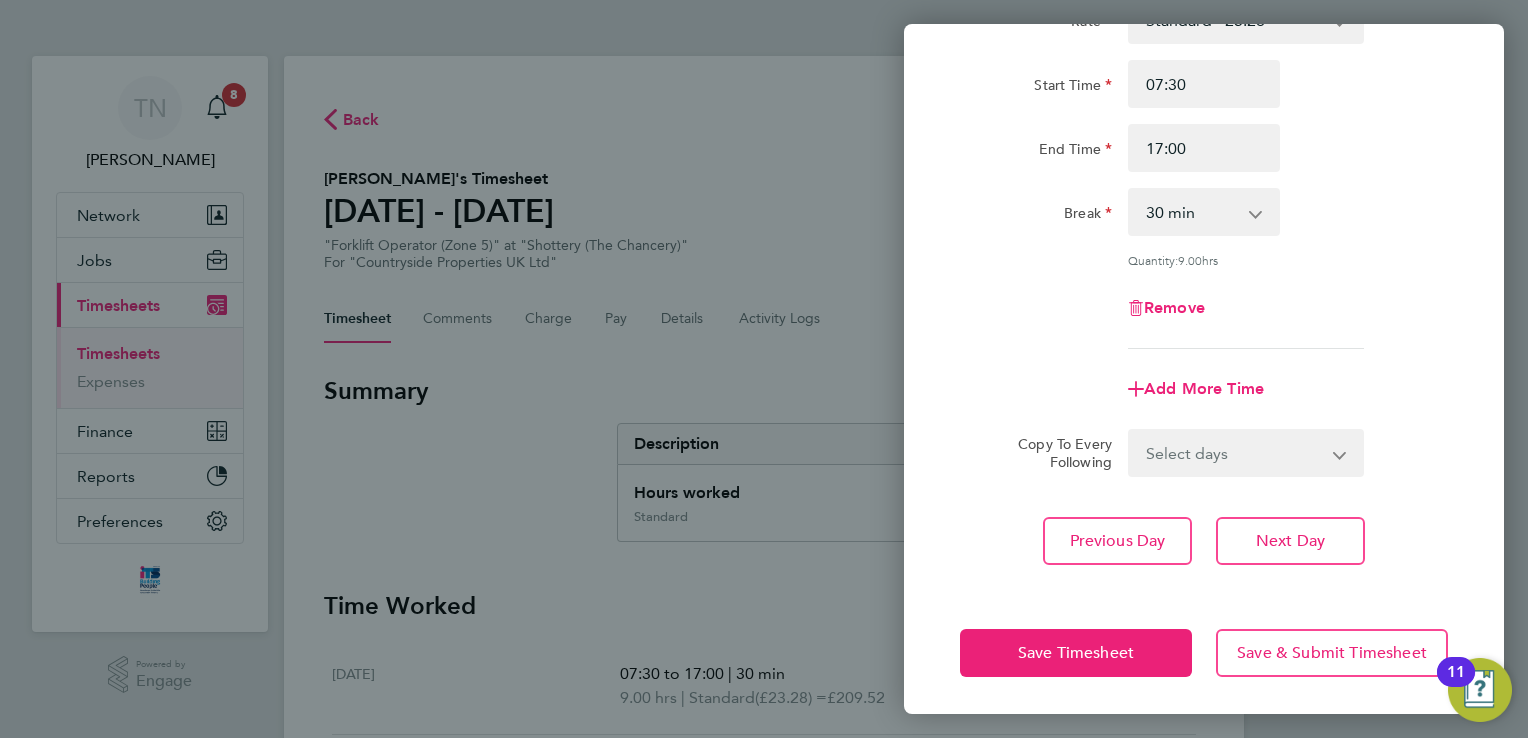 click on "Select days   Day   [DATE]   [DATE]   [DATE]" at bounding box center (1235, 453) 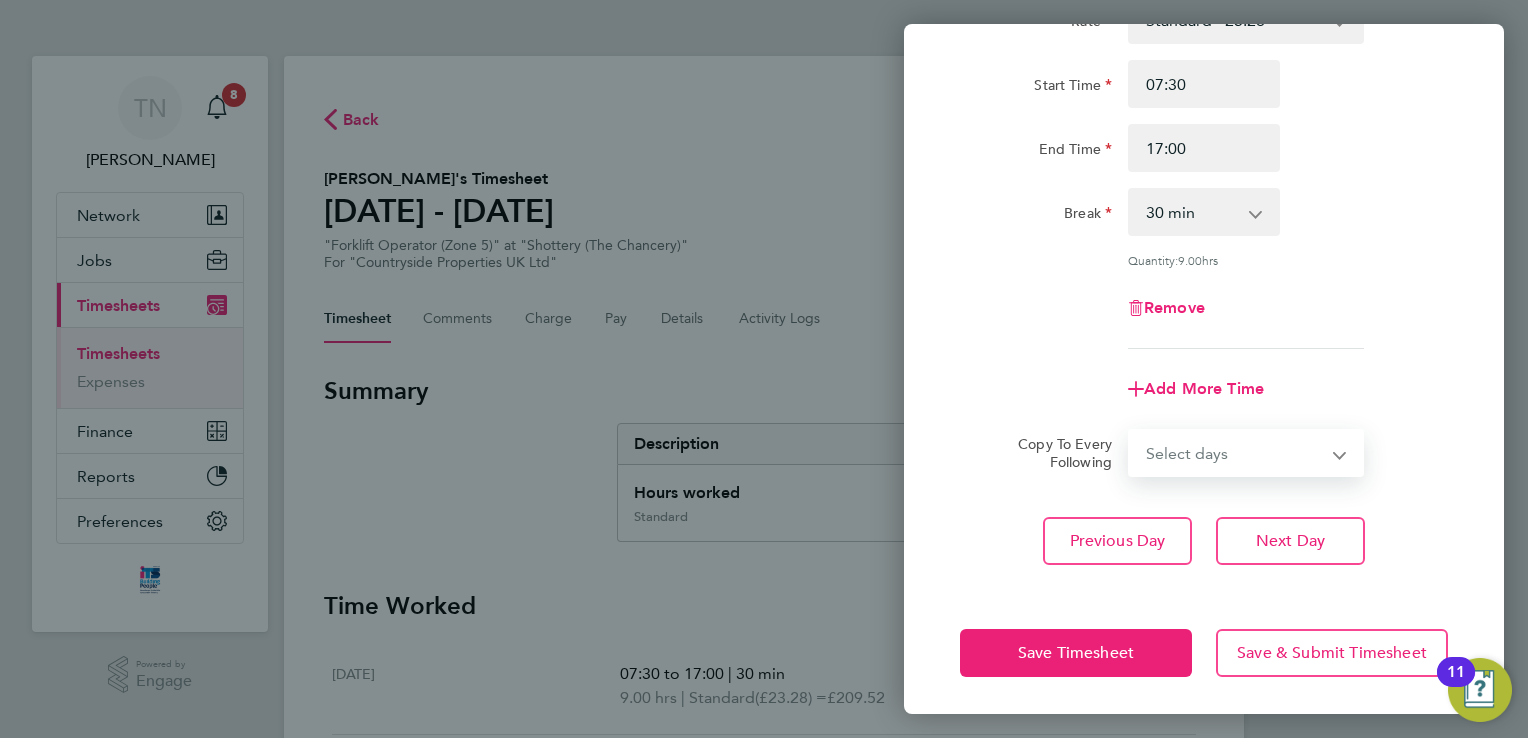 click on "Add More Time" 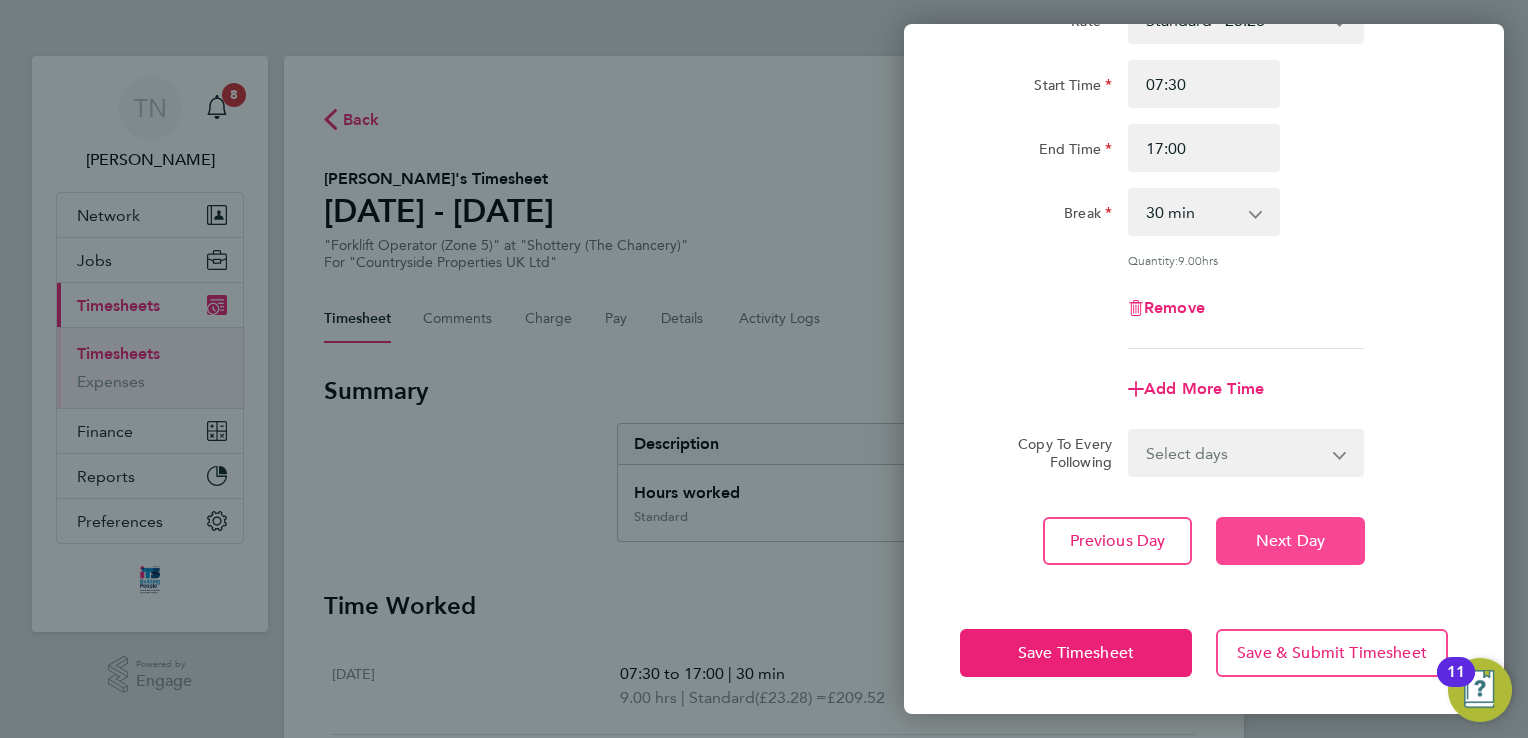 click on "Next Day" 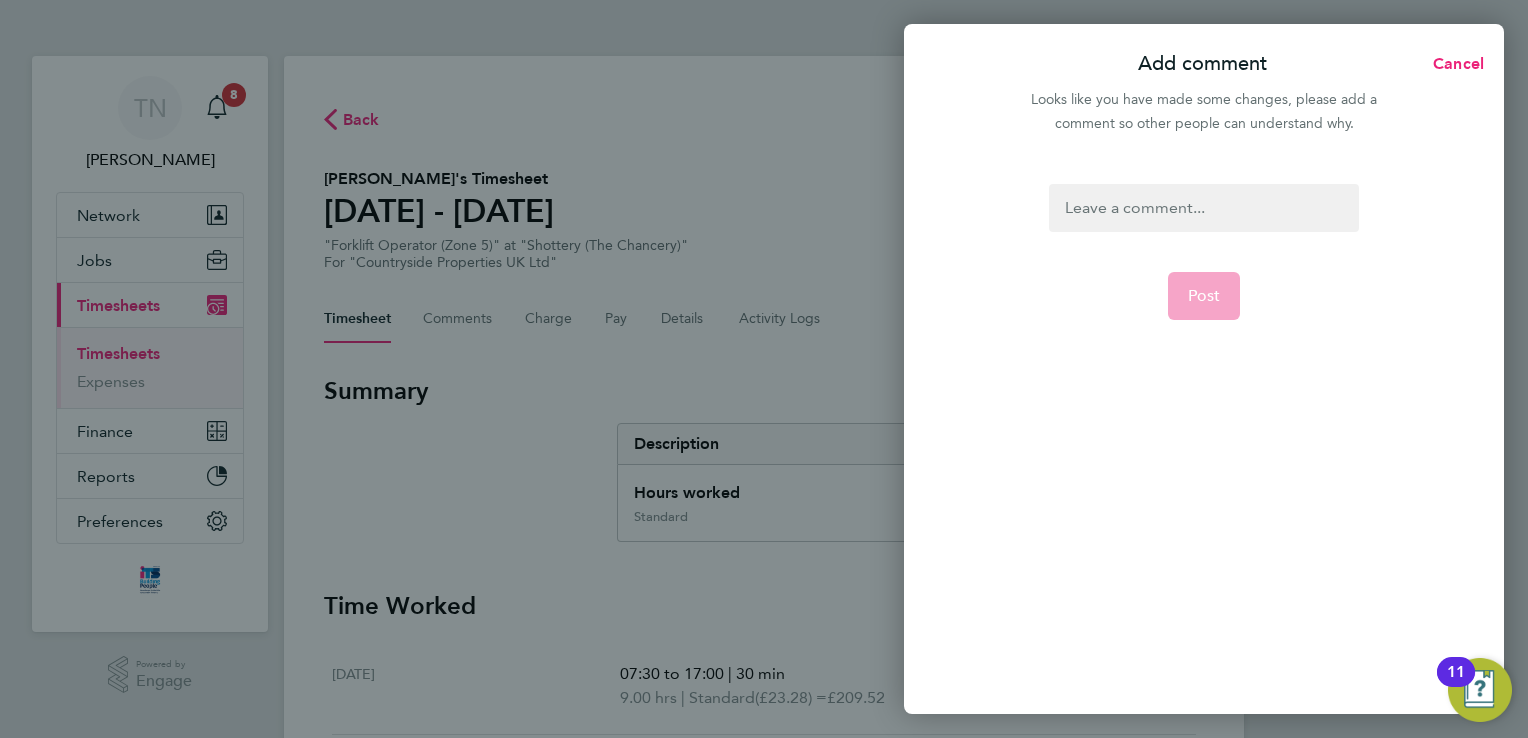 click at bounding box center [1203, 208] 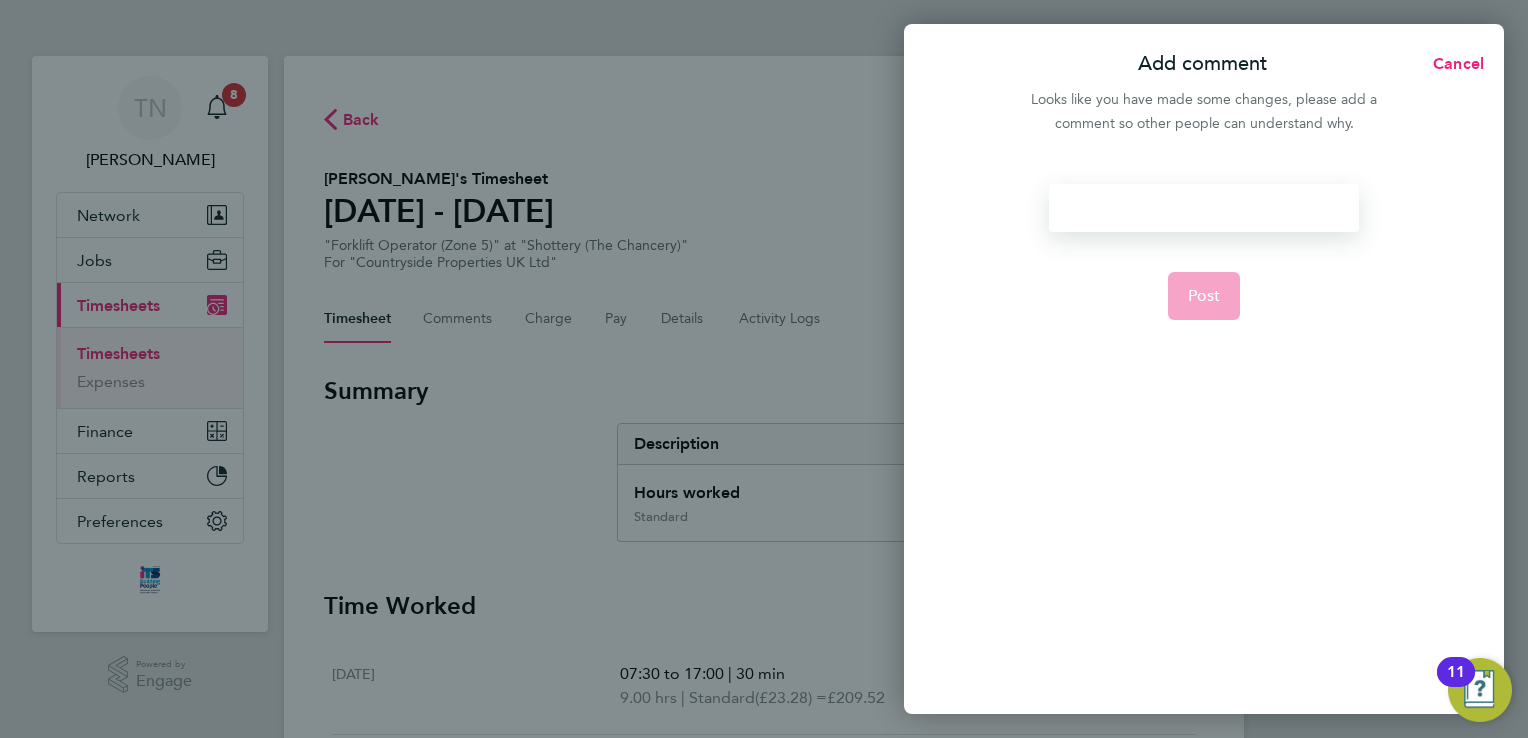 click at bounding box center [1203, 208] 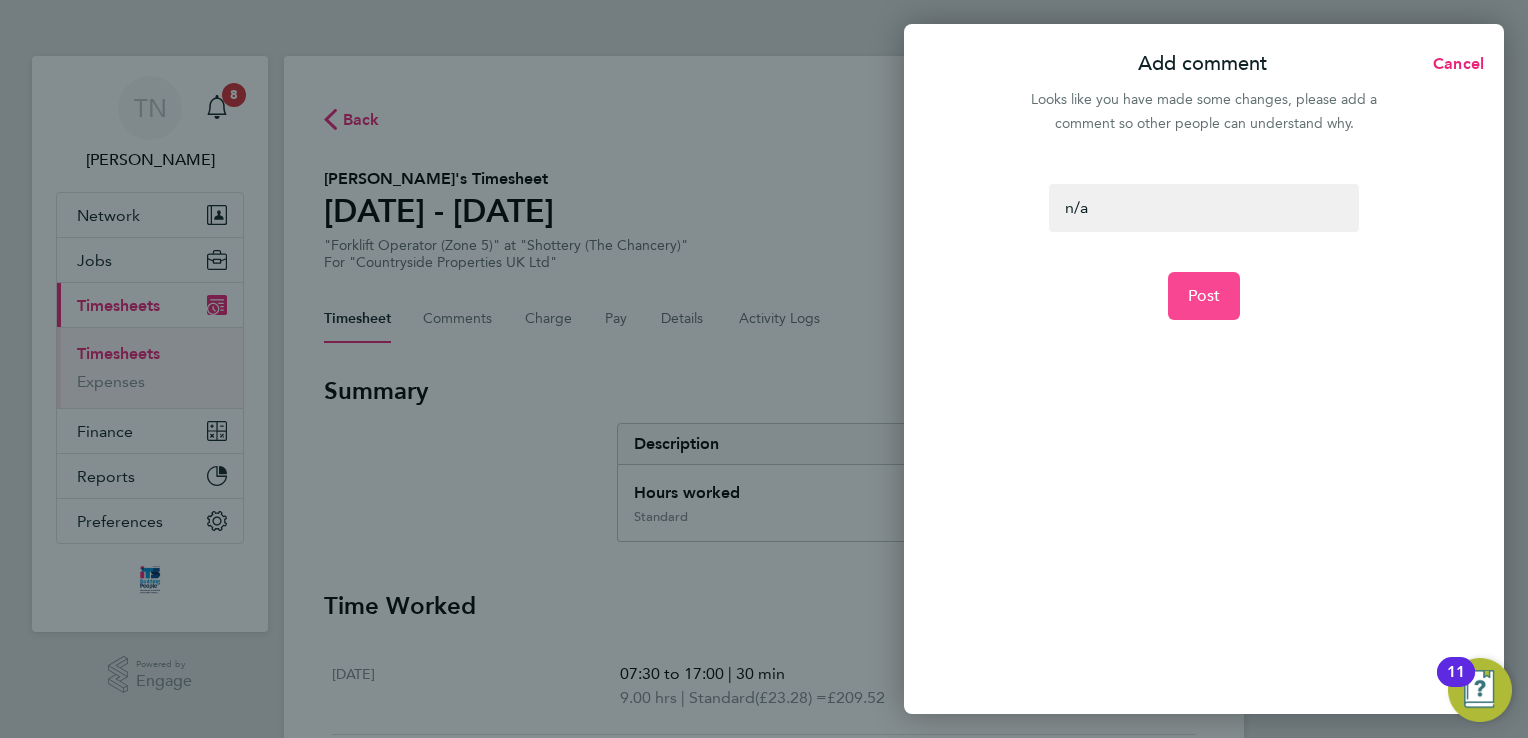 click on "Post" 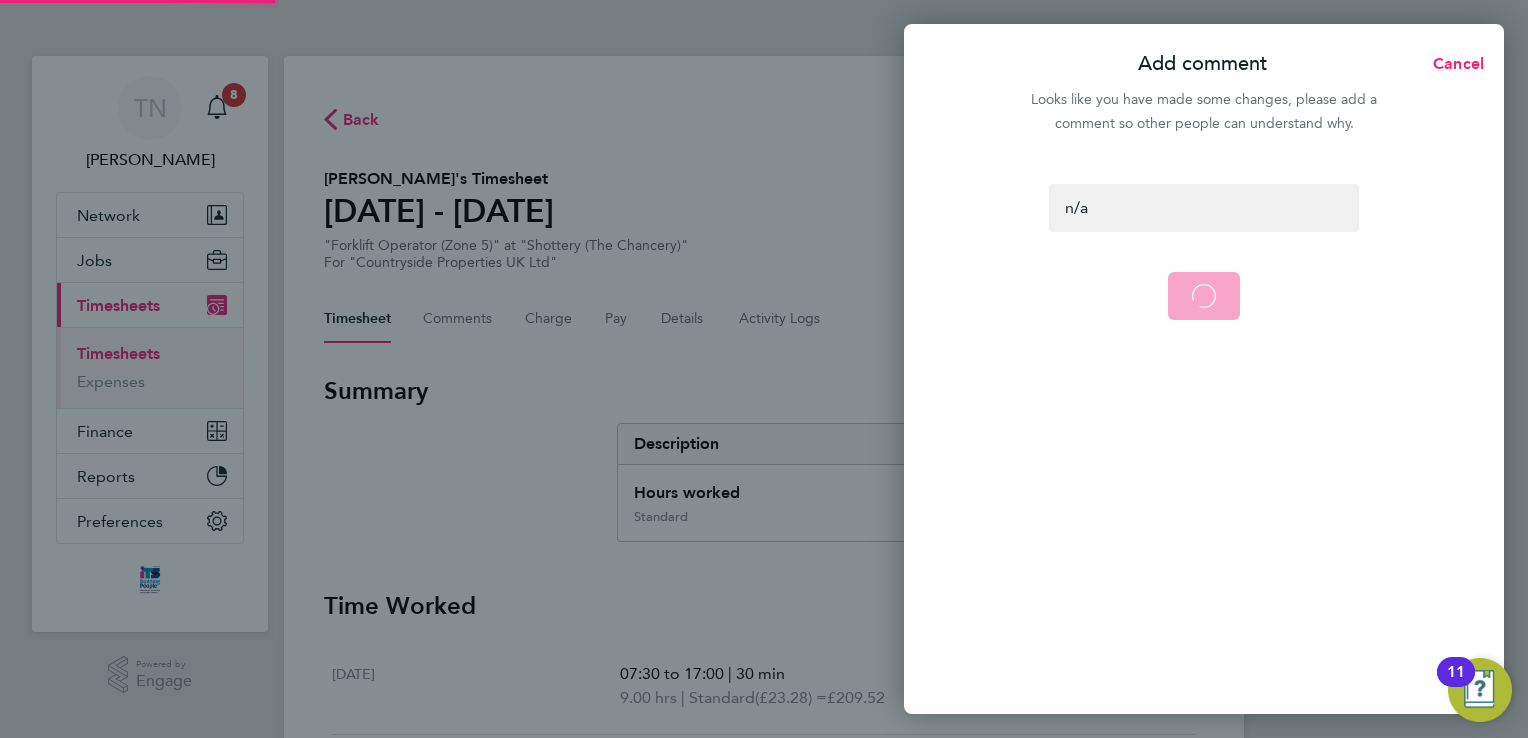 select on "30" 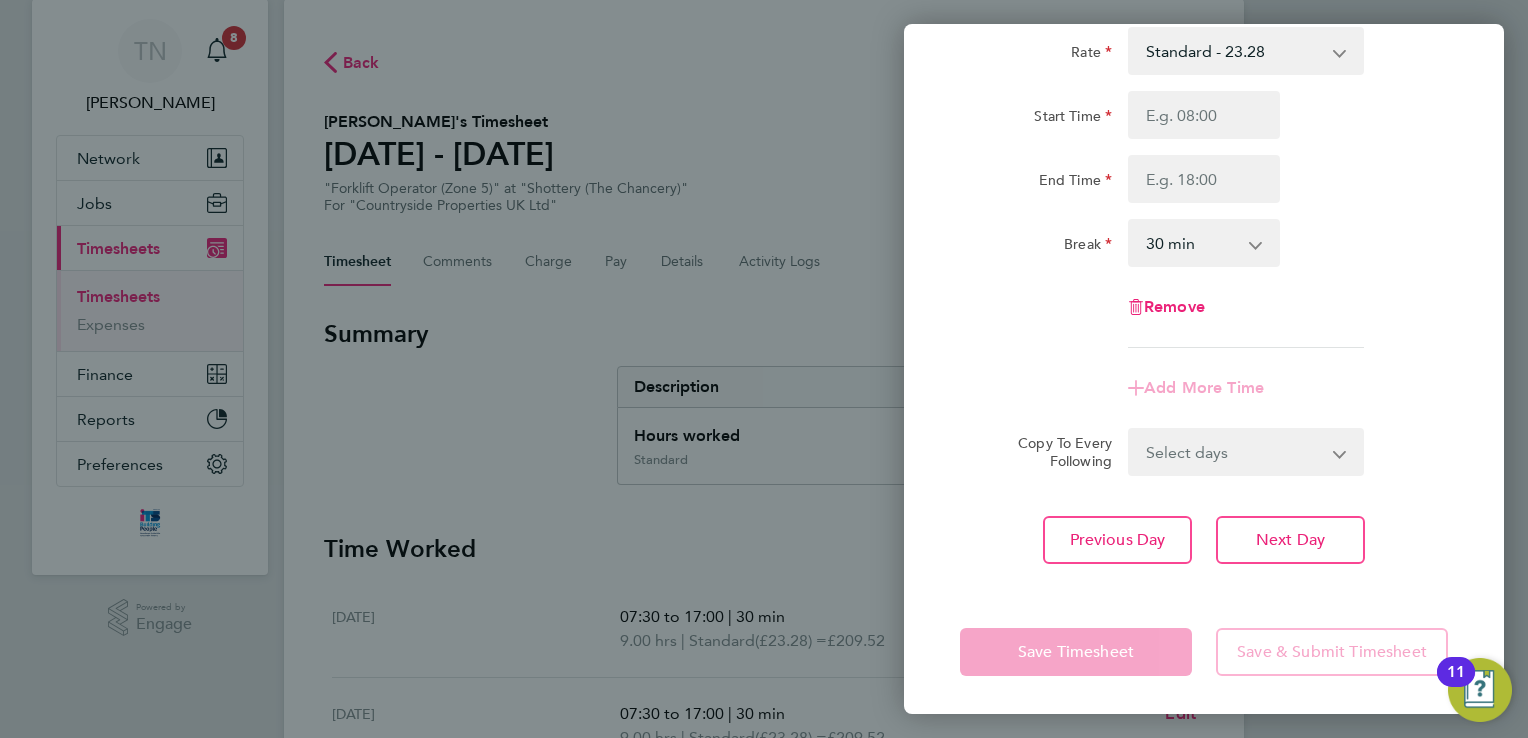 scroll, scrollTop: 100, scrollLeft: 0, axis: vertical 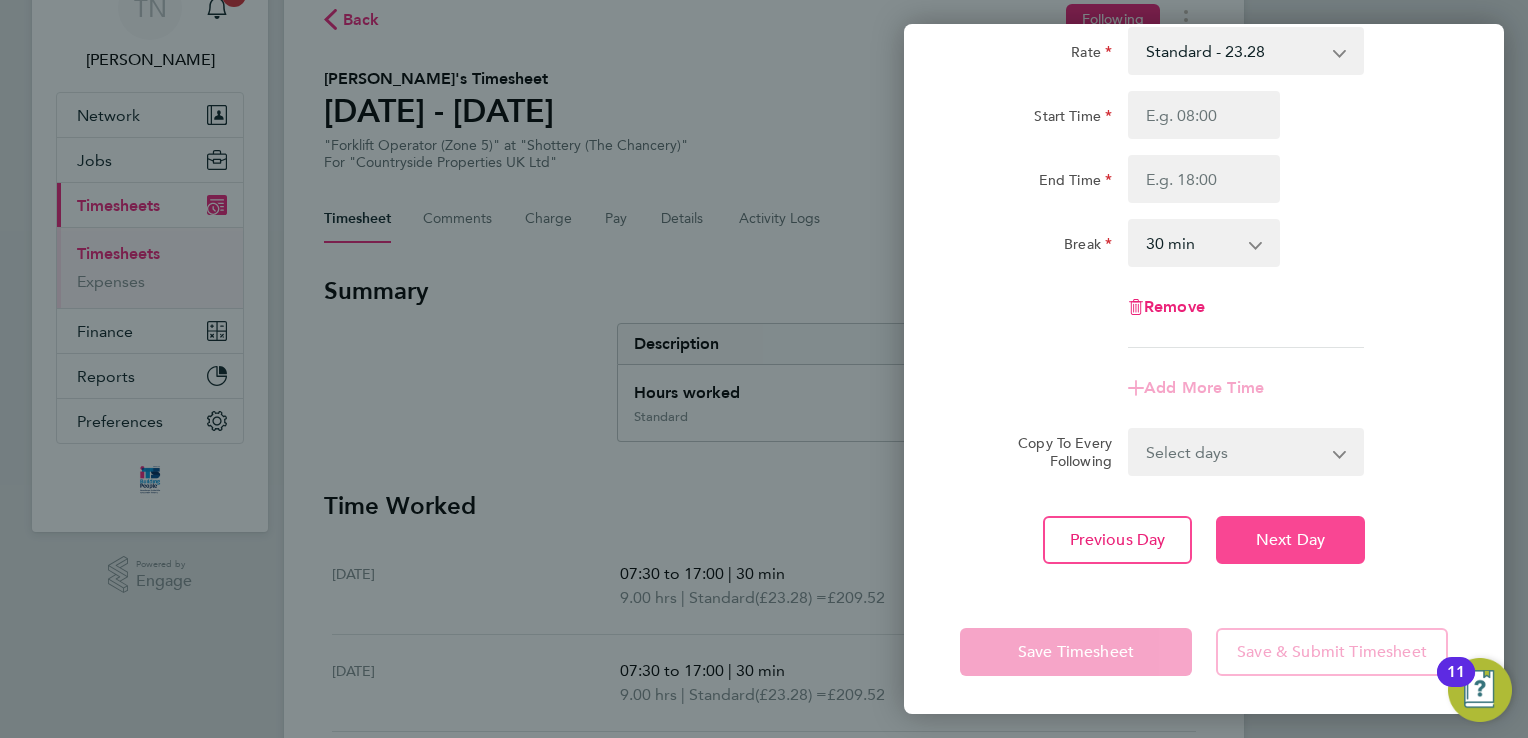 click on "Next Day" 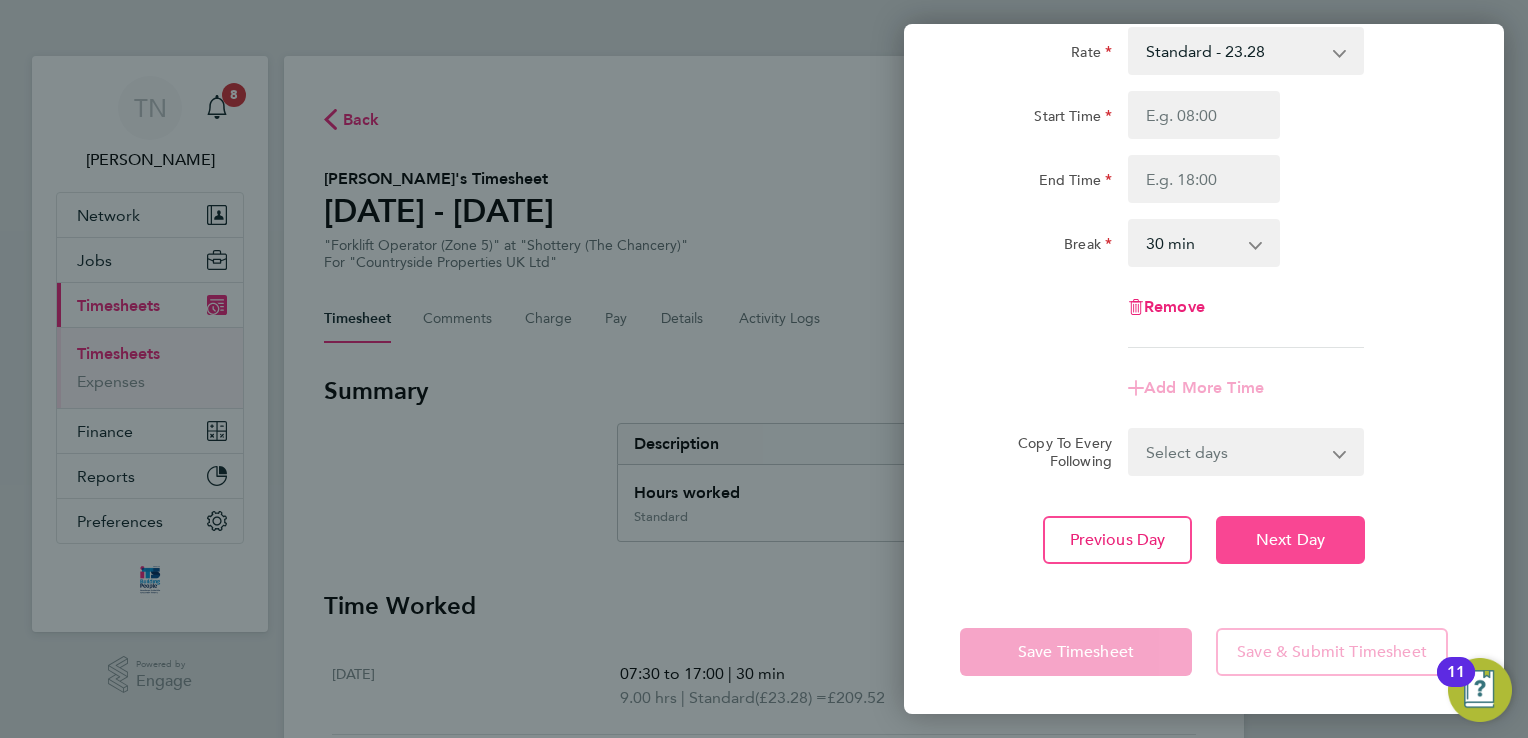 select on "30" 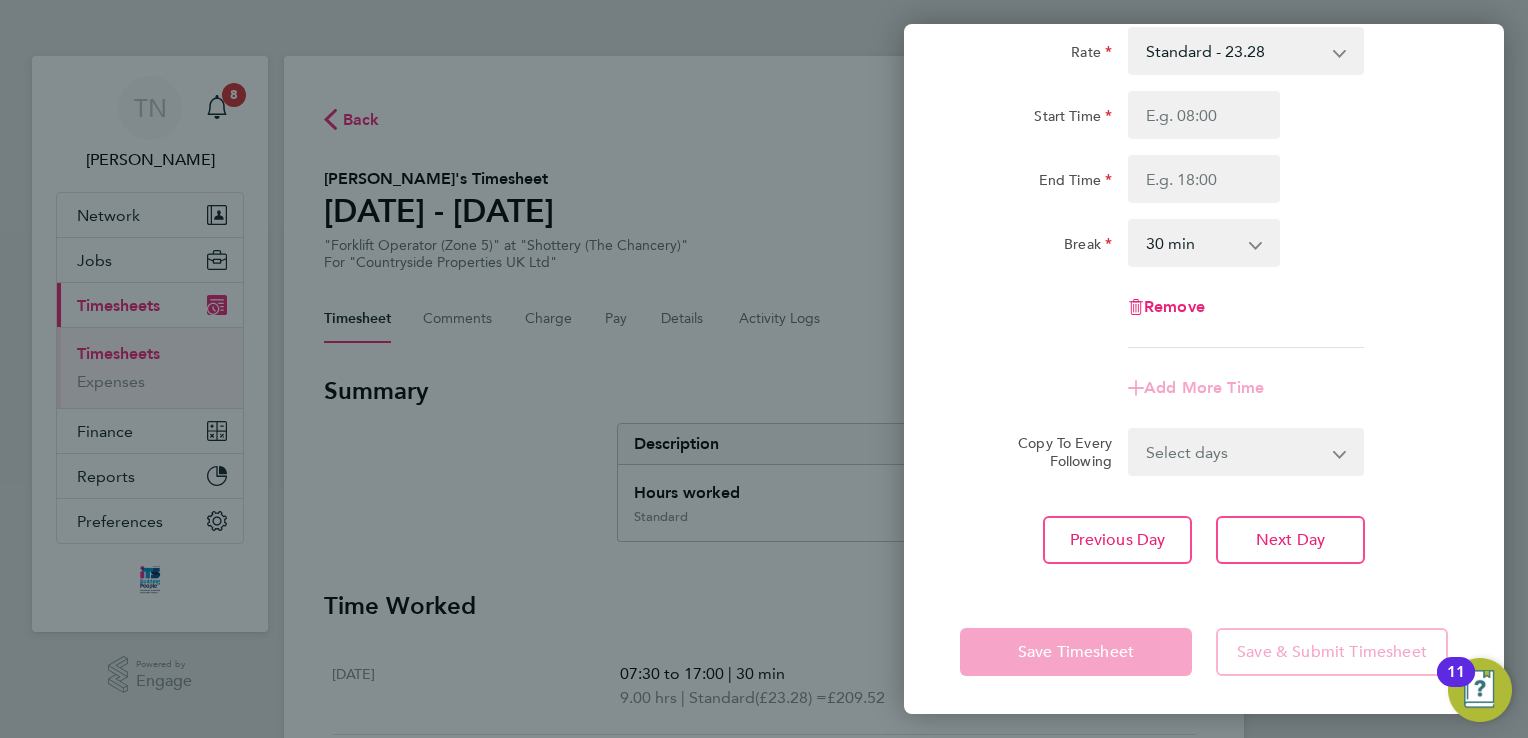 click on "Start Time End Time" 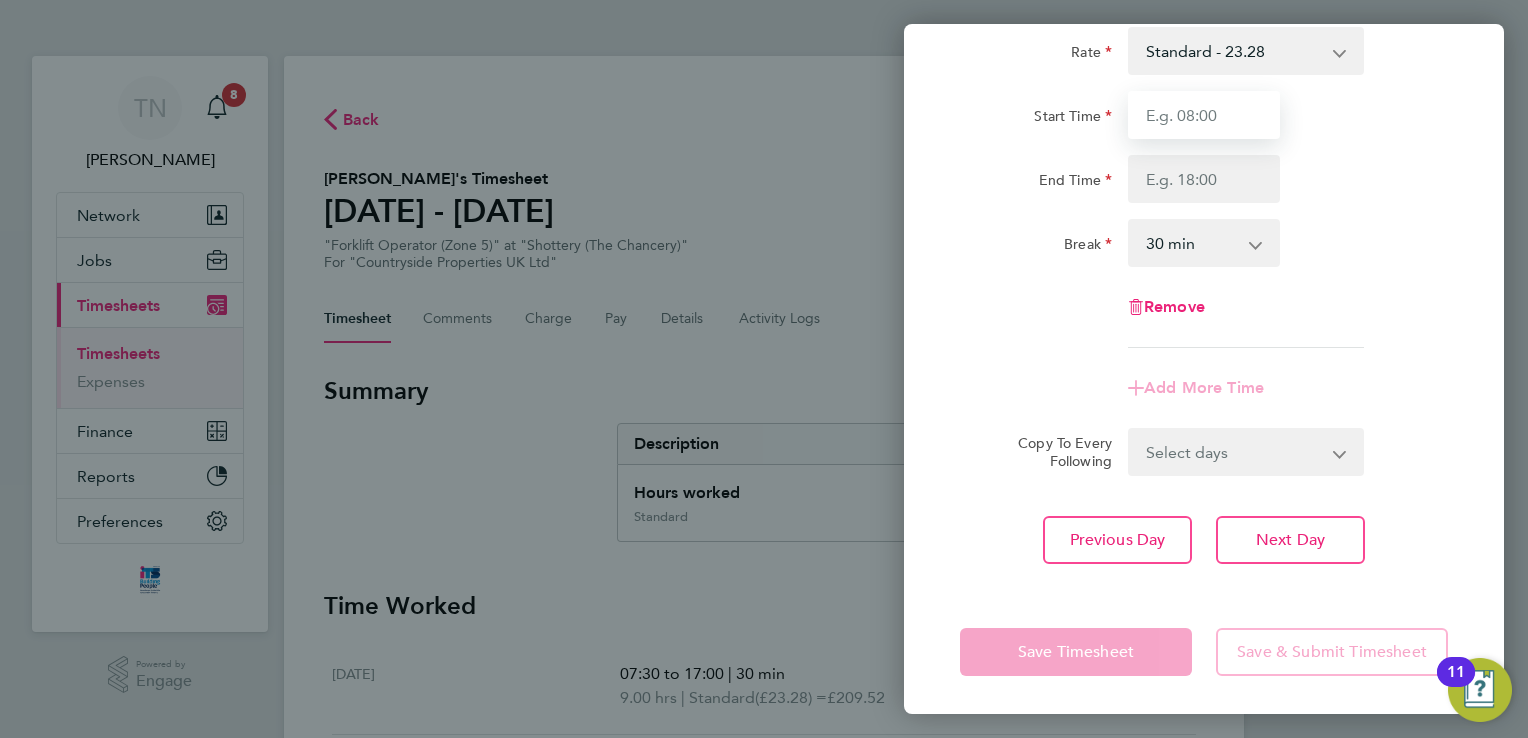 click on "Start Time" at bounding box center (1204, 115) 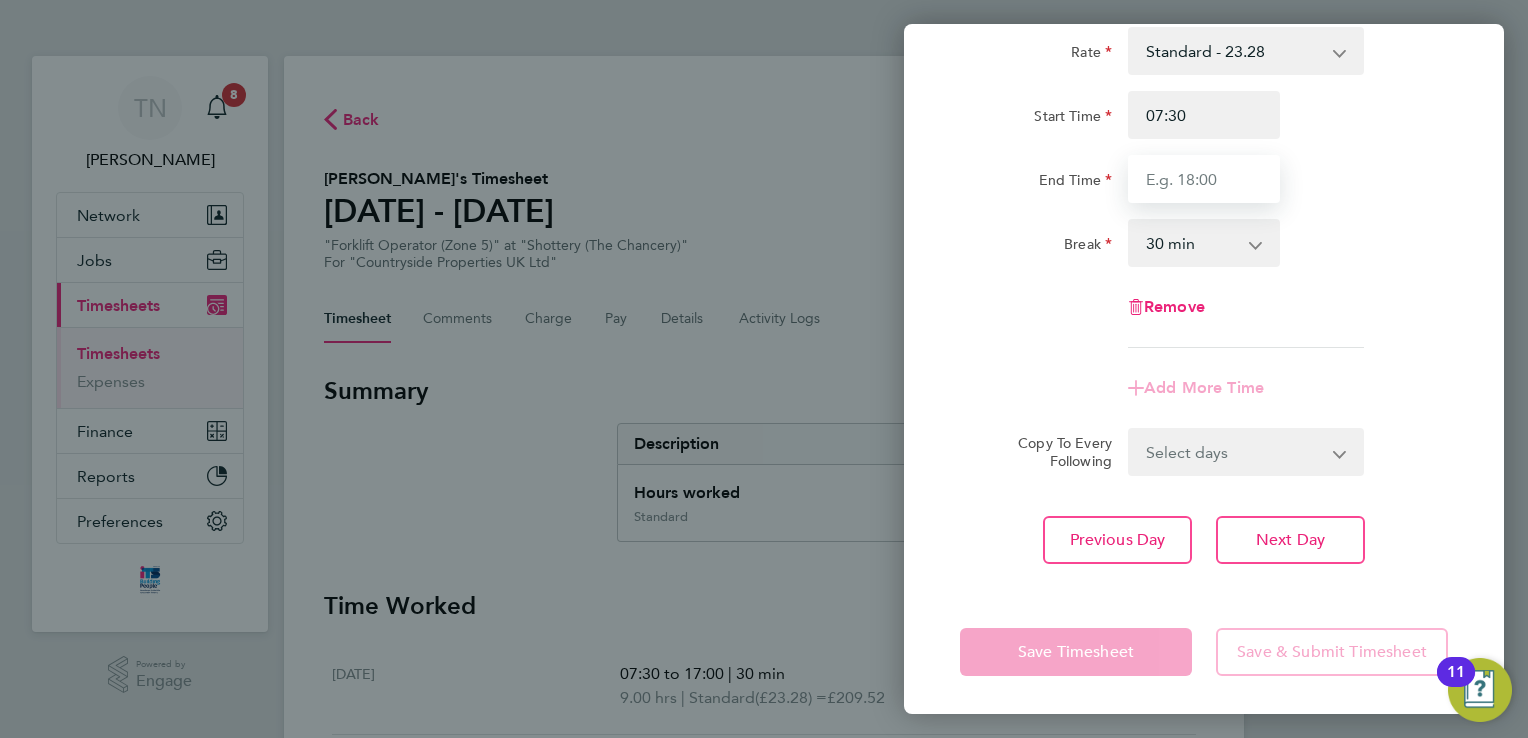 type on "17:00" 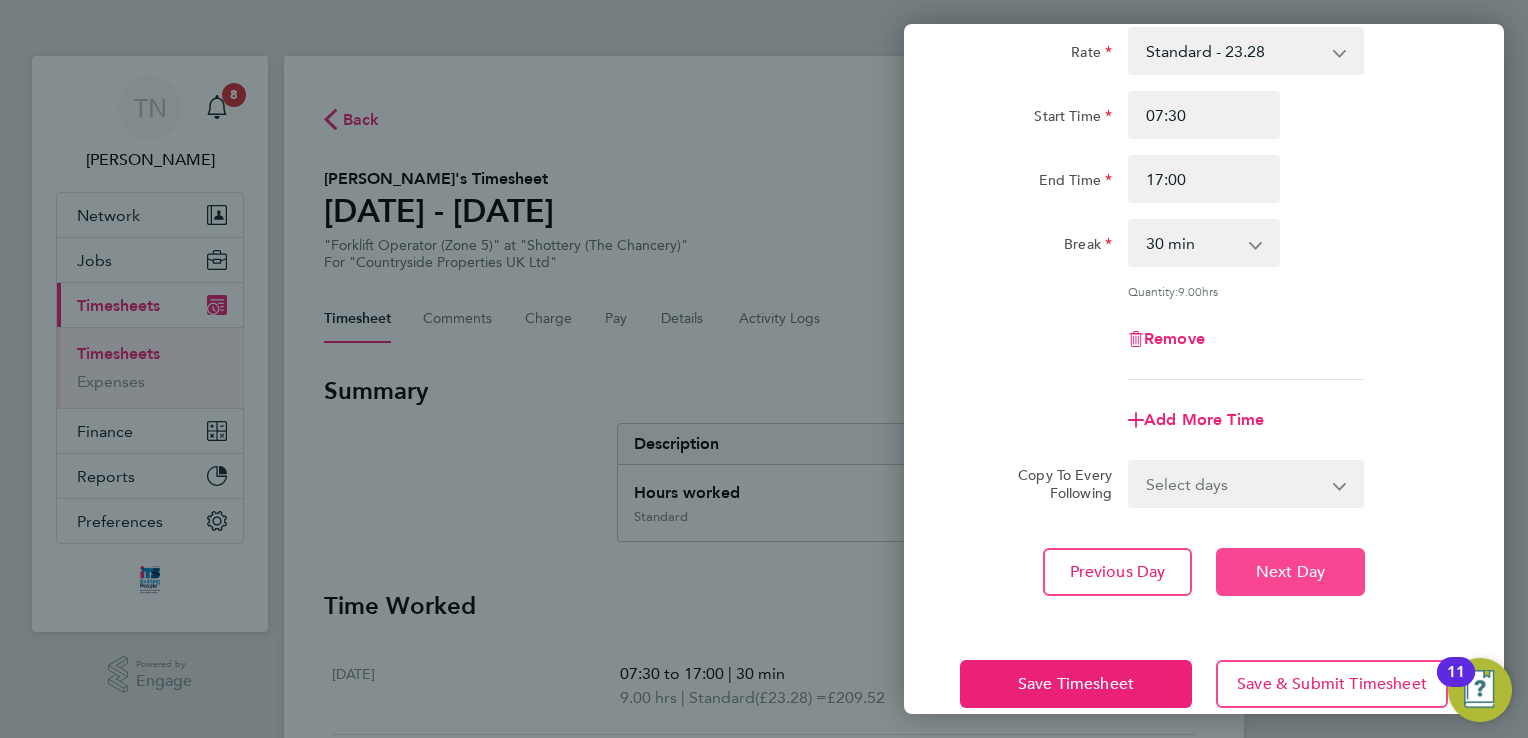 click on "Next Day" 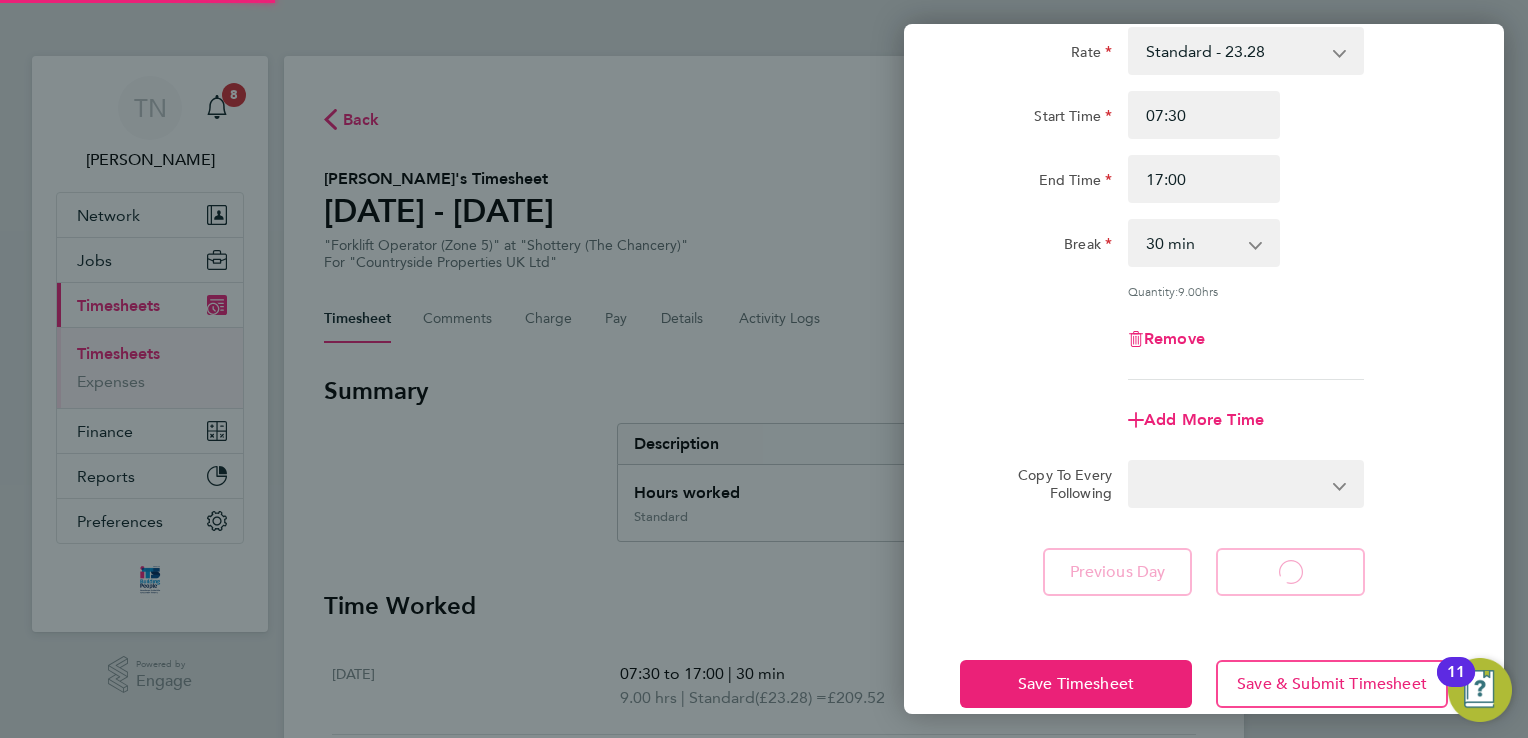 scroll, scrollTop: 85, scrollLeft: 0, axis: vertical 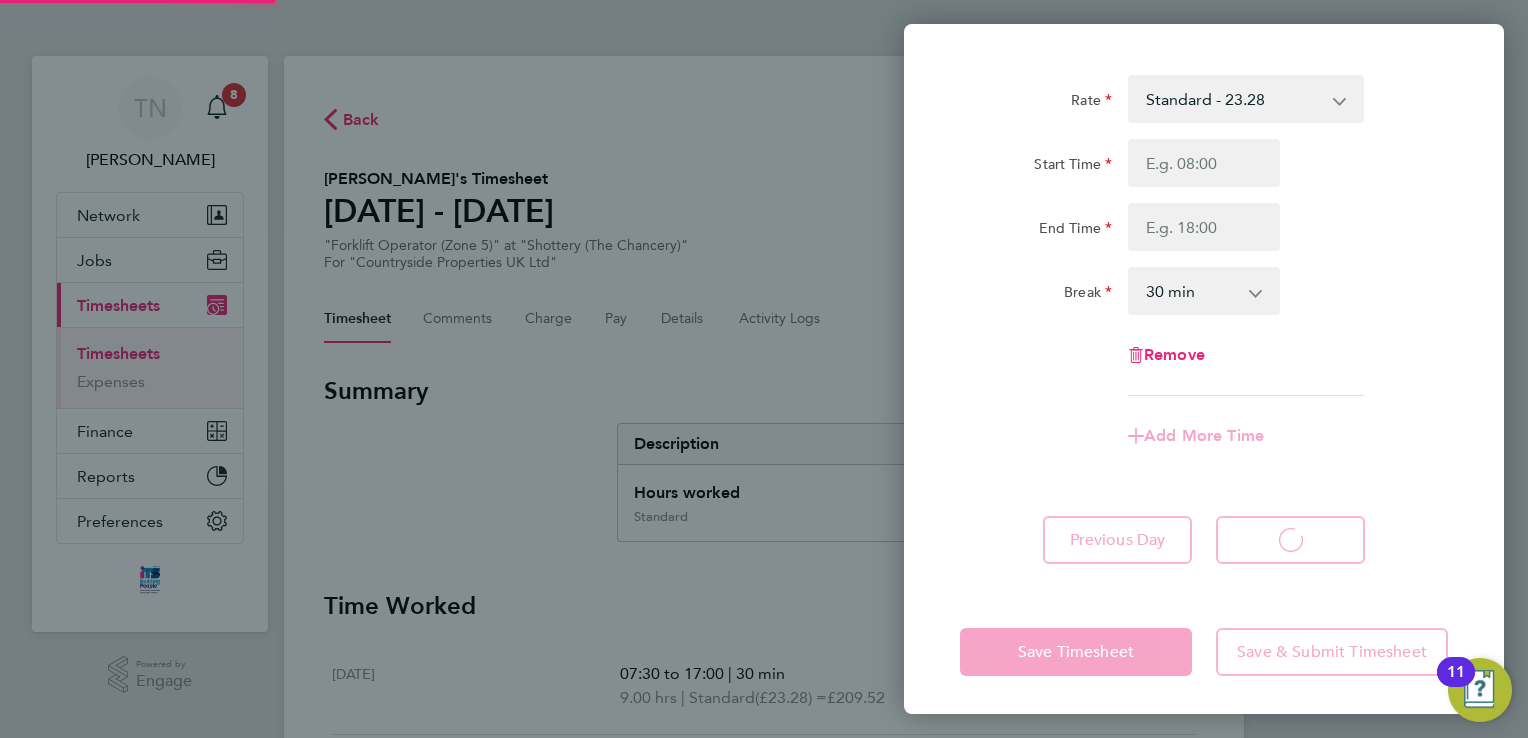 select on "30" 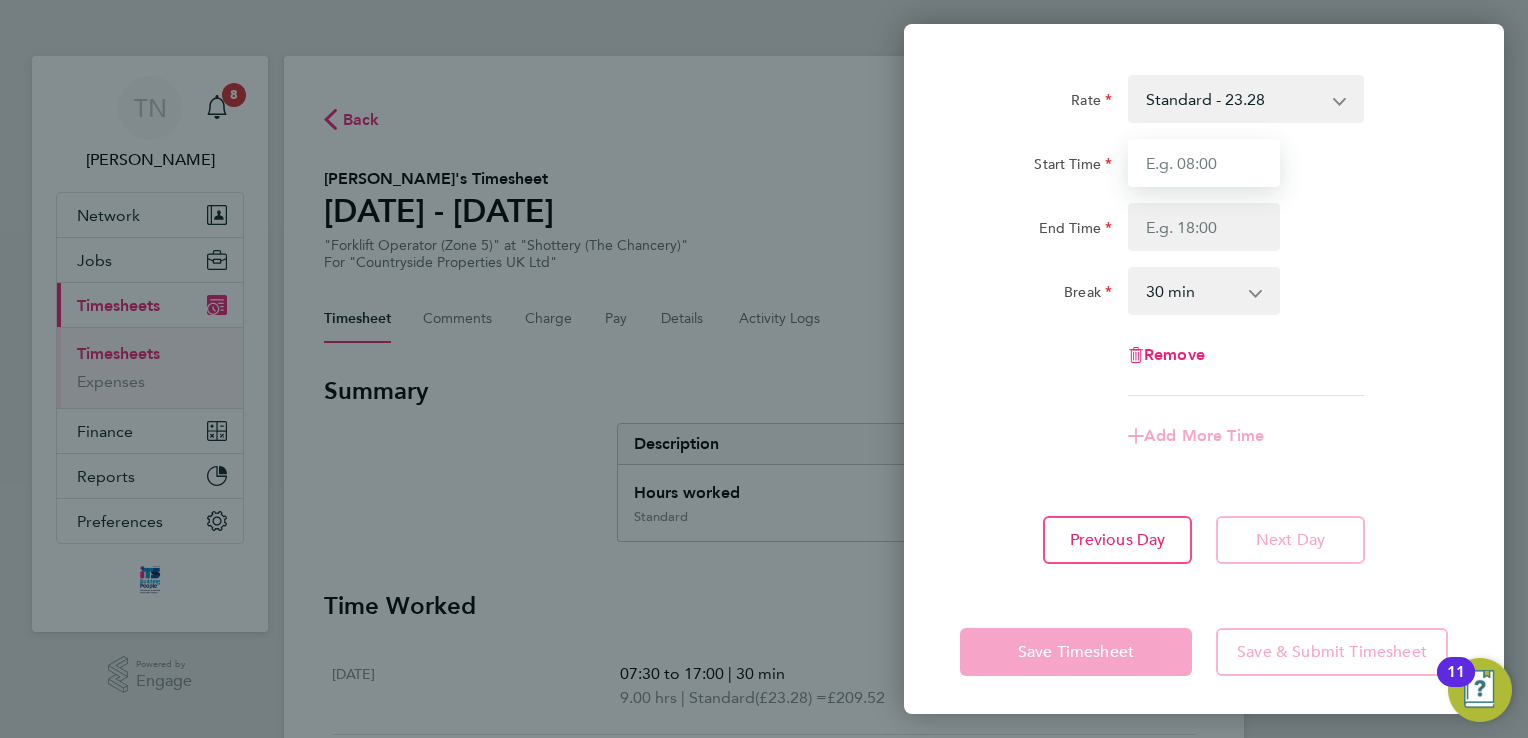 click on "Start Time" at bounding box center (1204, 163) 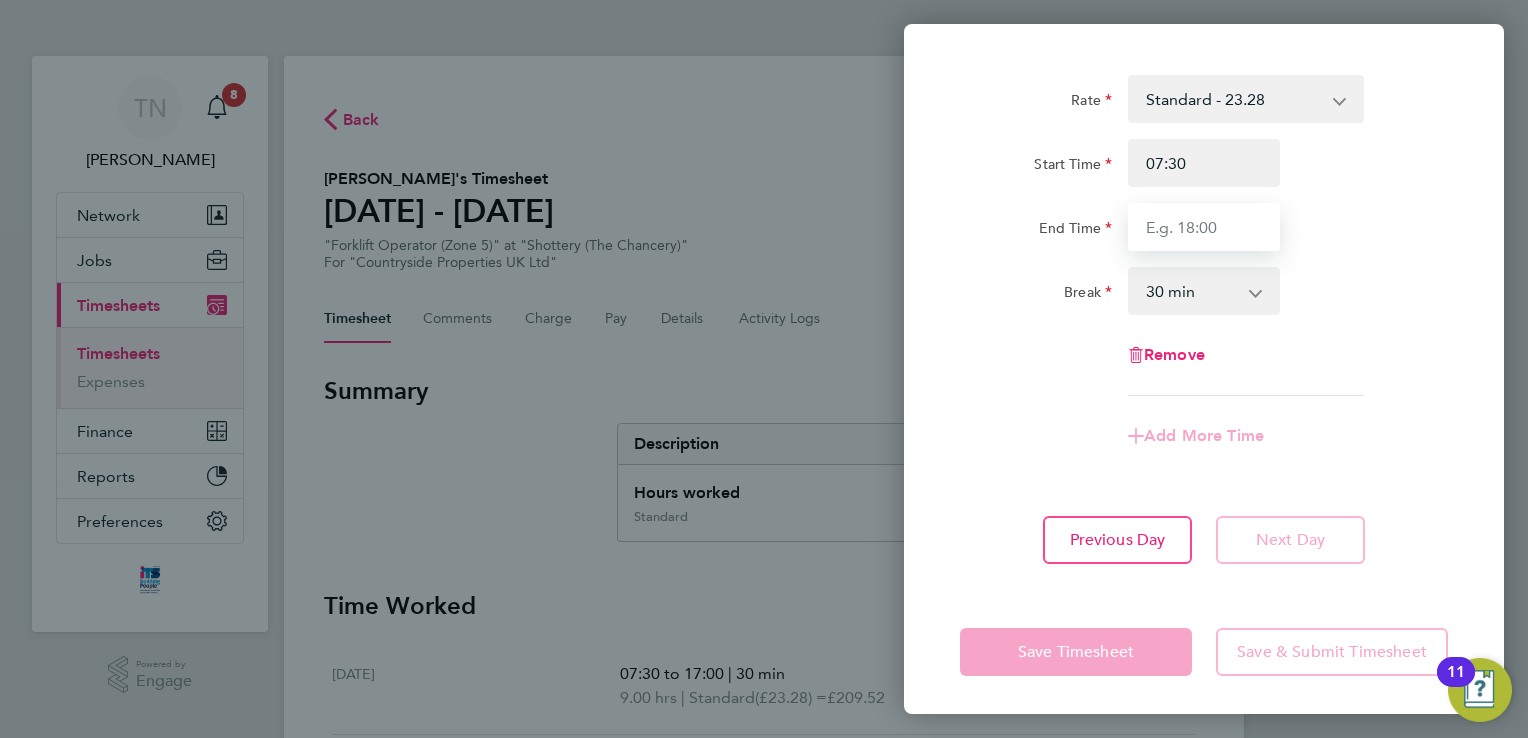 click on "End Time" at bounding box center [1204, 227] 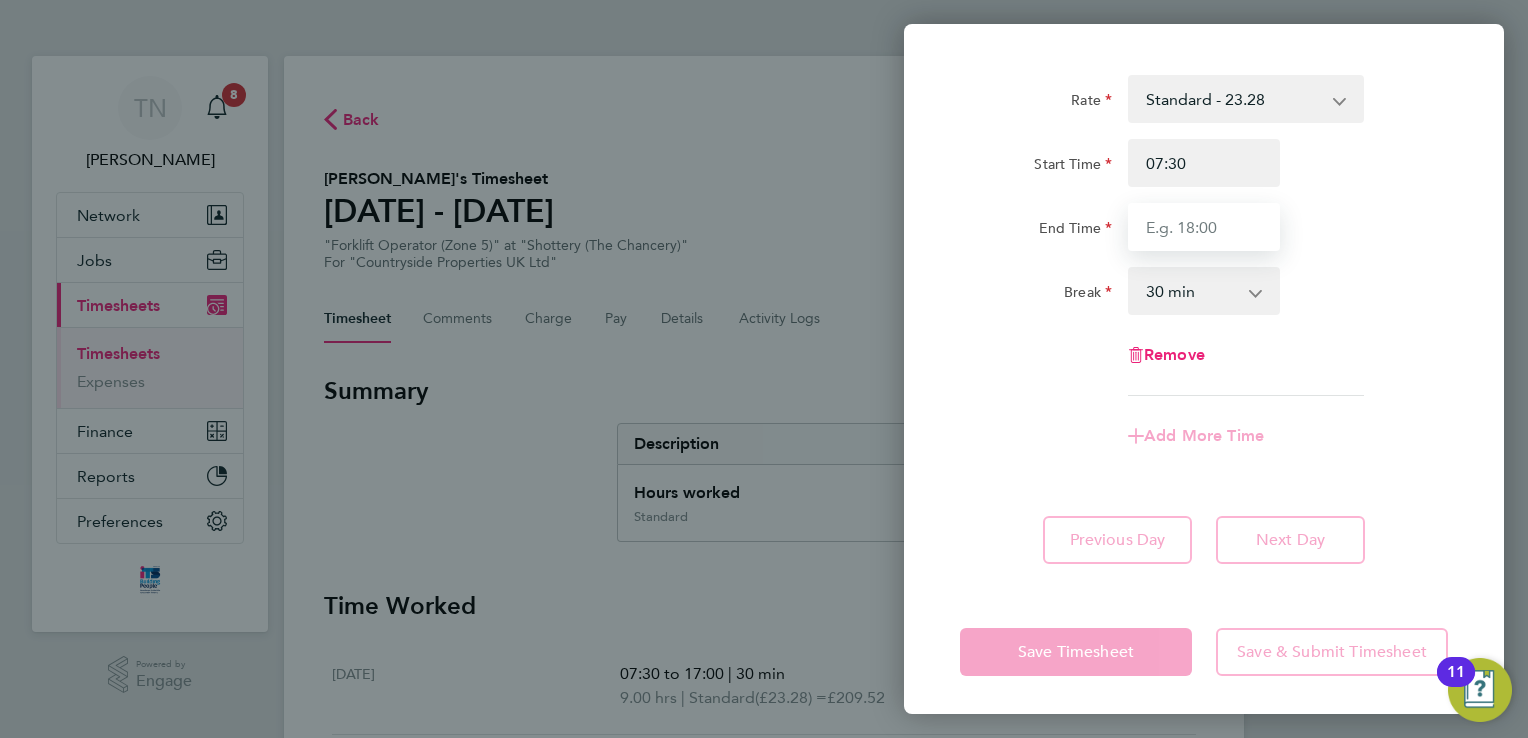 type on "17:00" 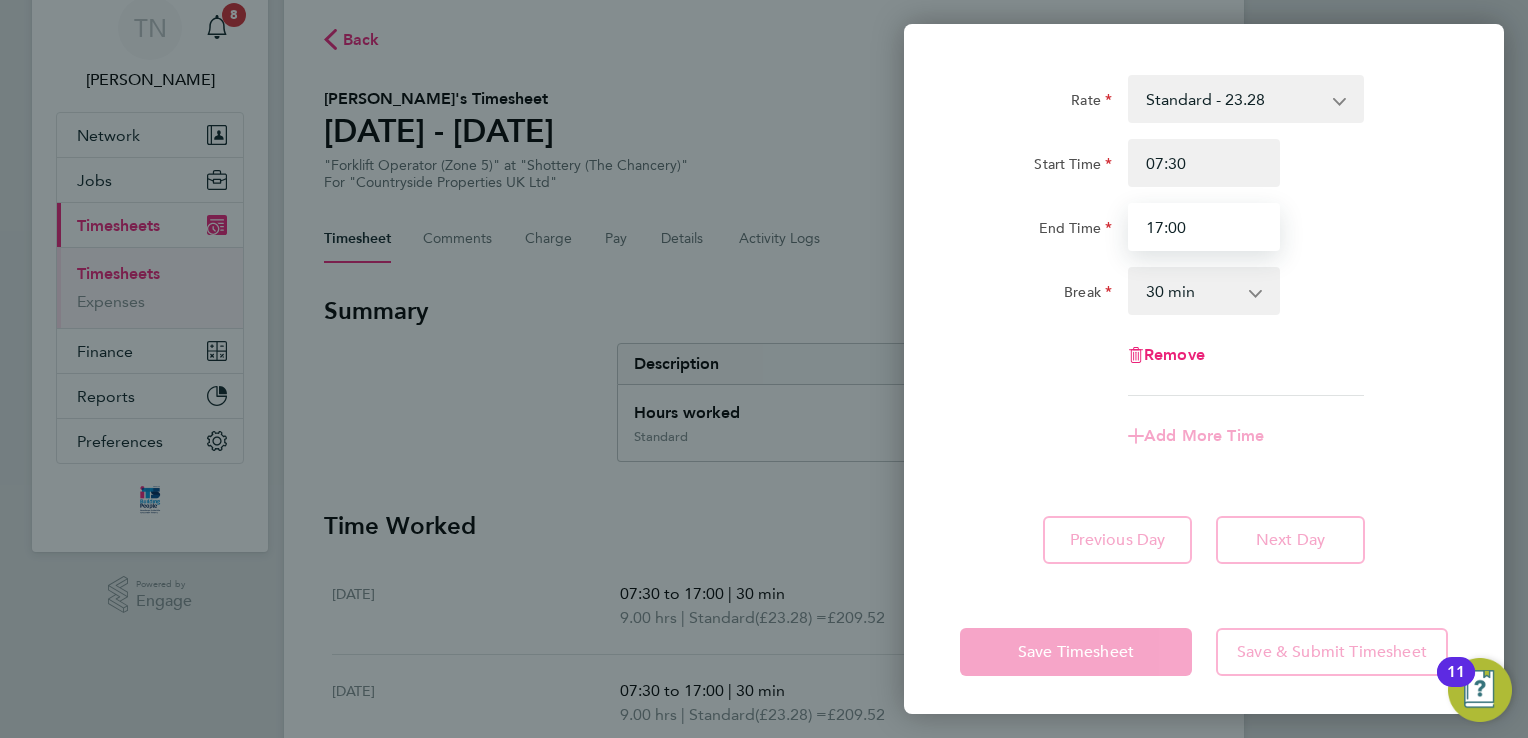 scroll, scrollTop: 200, scrollLeft: 0, axis: vertical 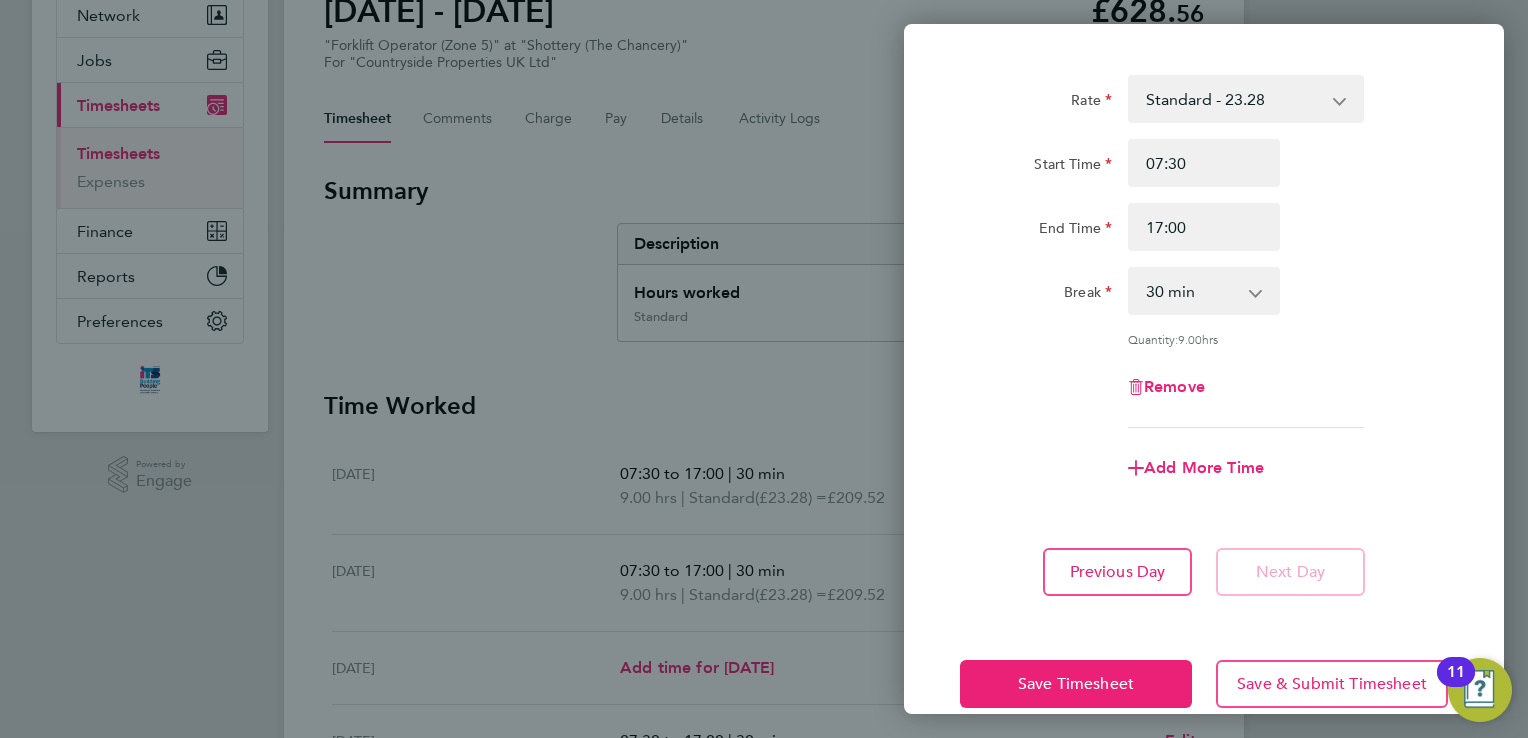 click on "Rate  Standard - 23.28
Start Time 07:30 End Time 17:00 Break  0 min   15 min   30 min   45 min   60 min   75 min   90 min
Quantity:  9.00  hrs
Remove" 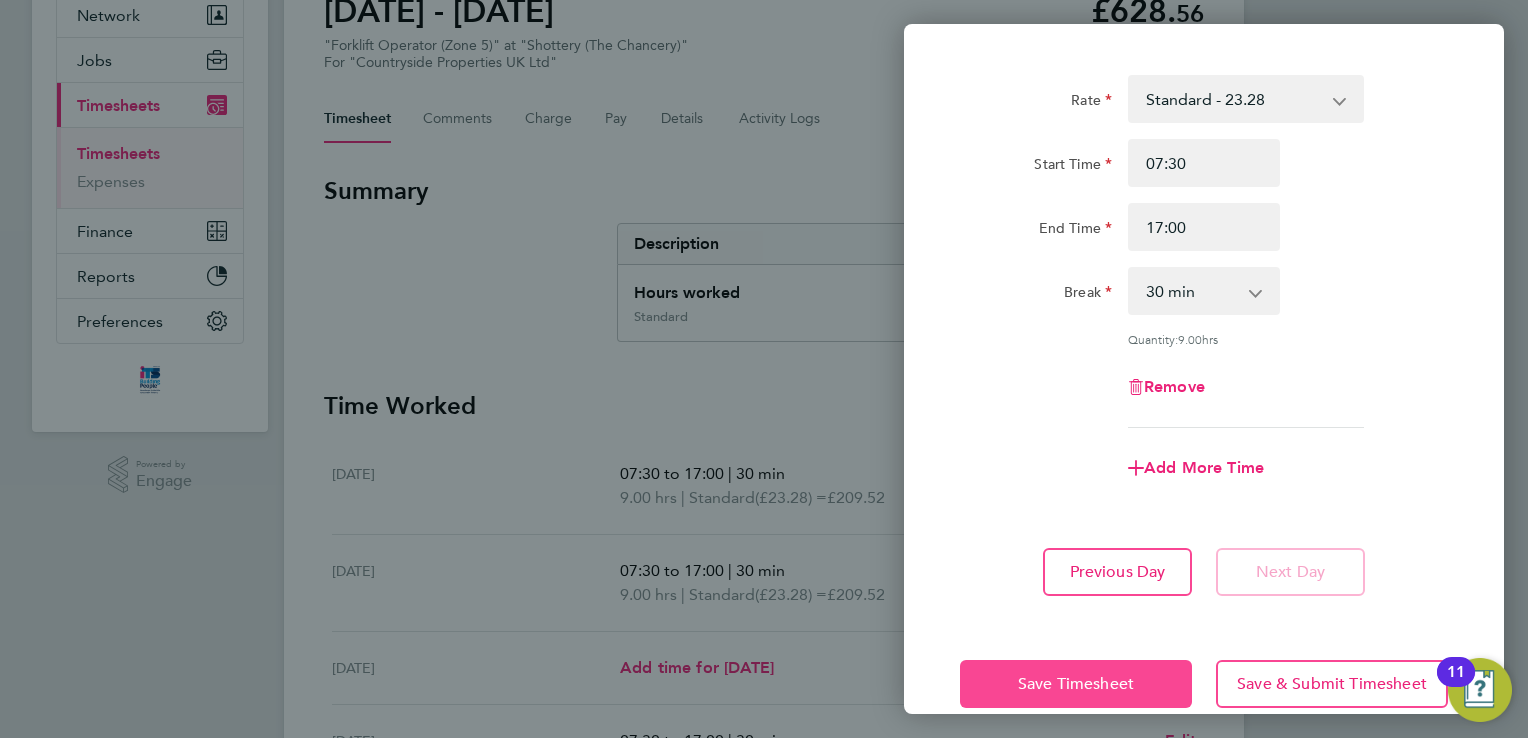 click on "Save Timesheet" 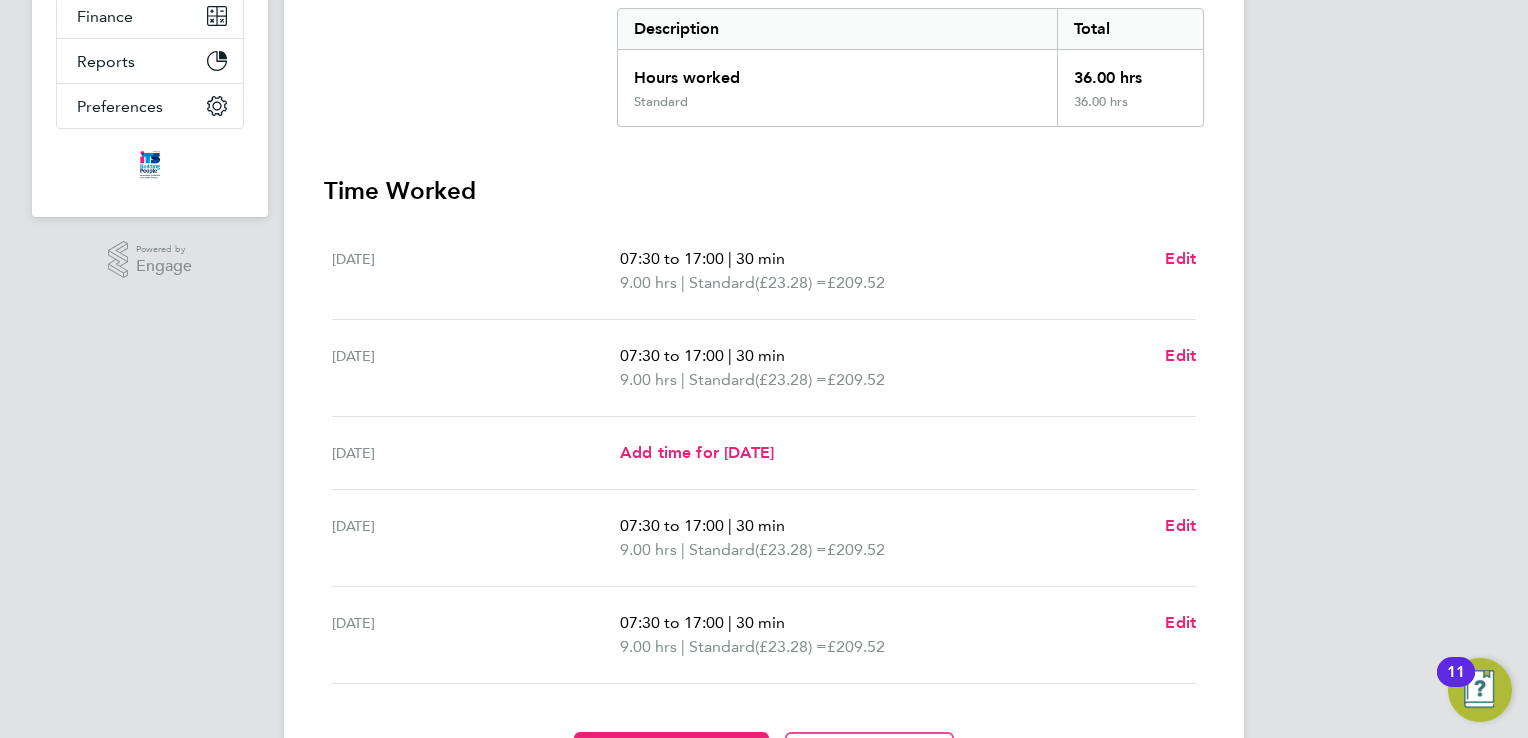 scroll, scrollTop: 500, scrollLeft: 0, axis: vertical 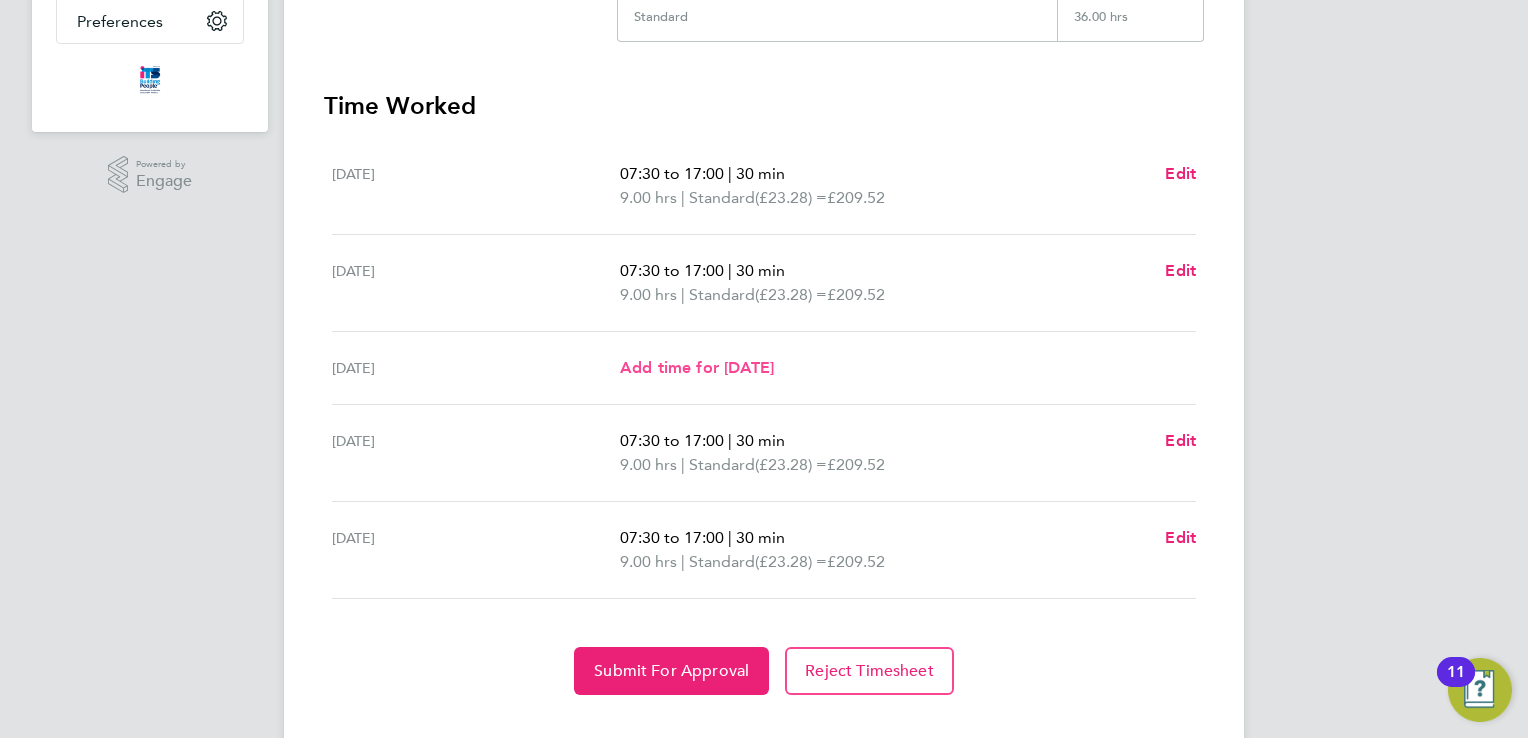 click on "Add time for [DATE]" at bounding box center (697, 367) 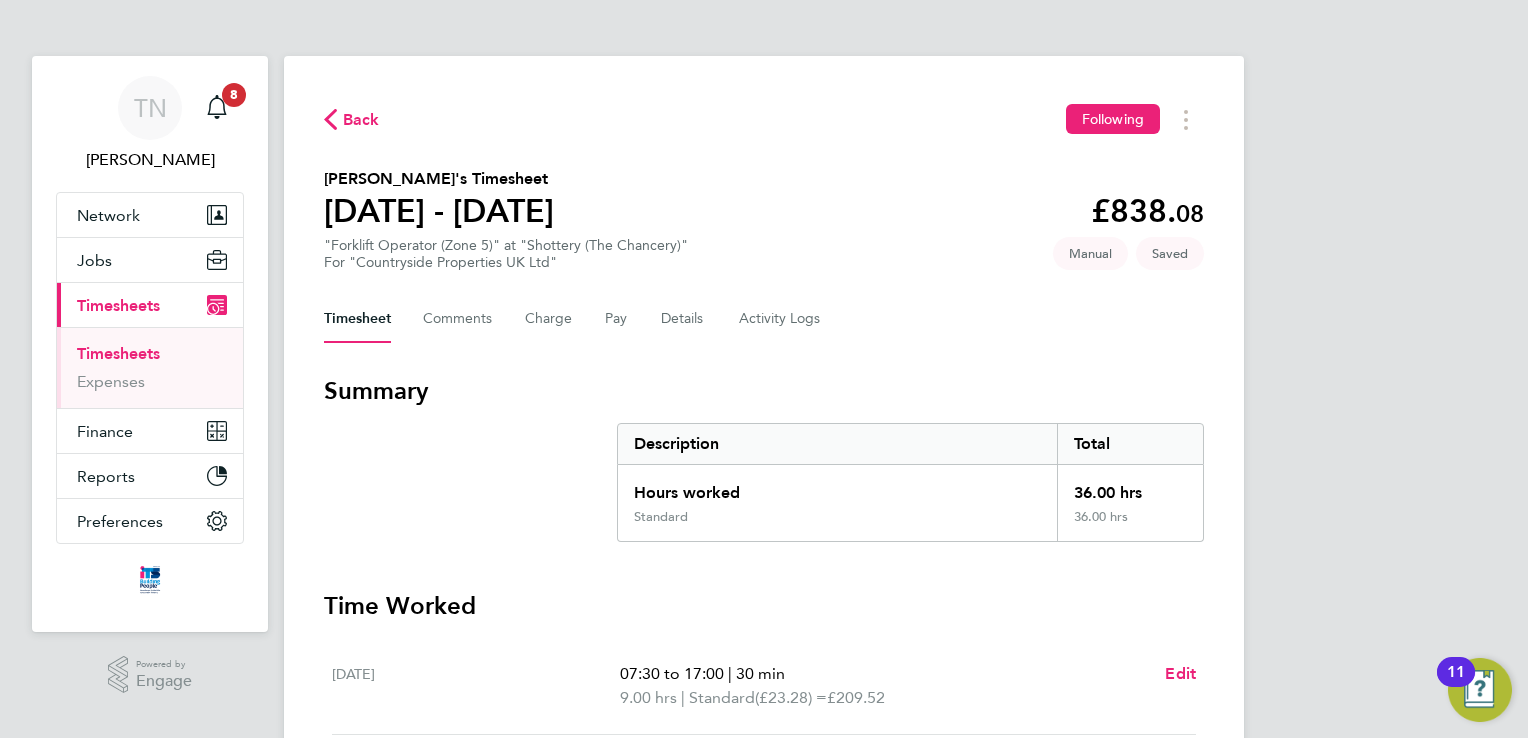 select on "30" 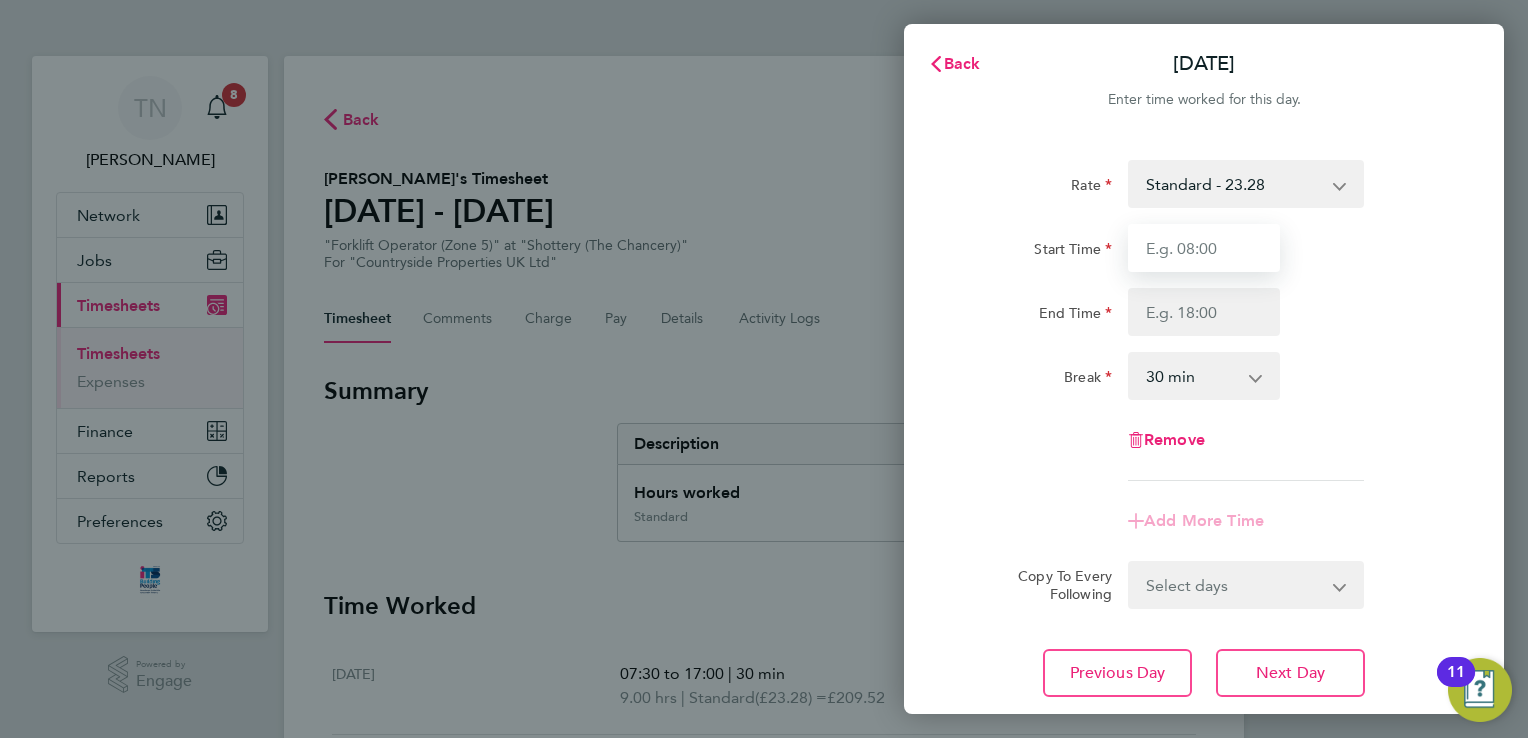 click on "Start Time" at bounding box center [1204, 248] 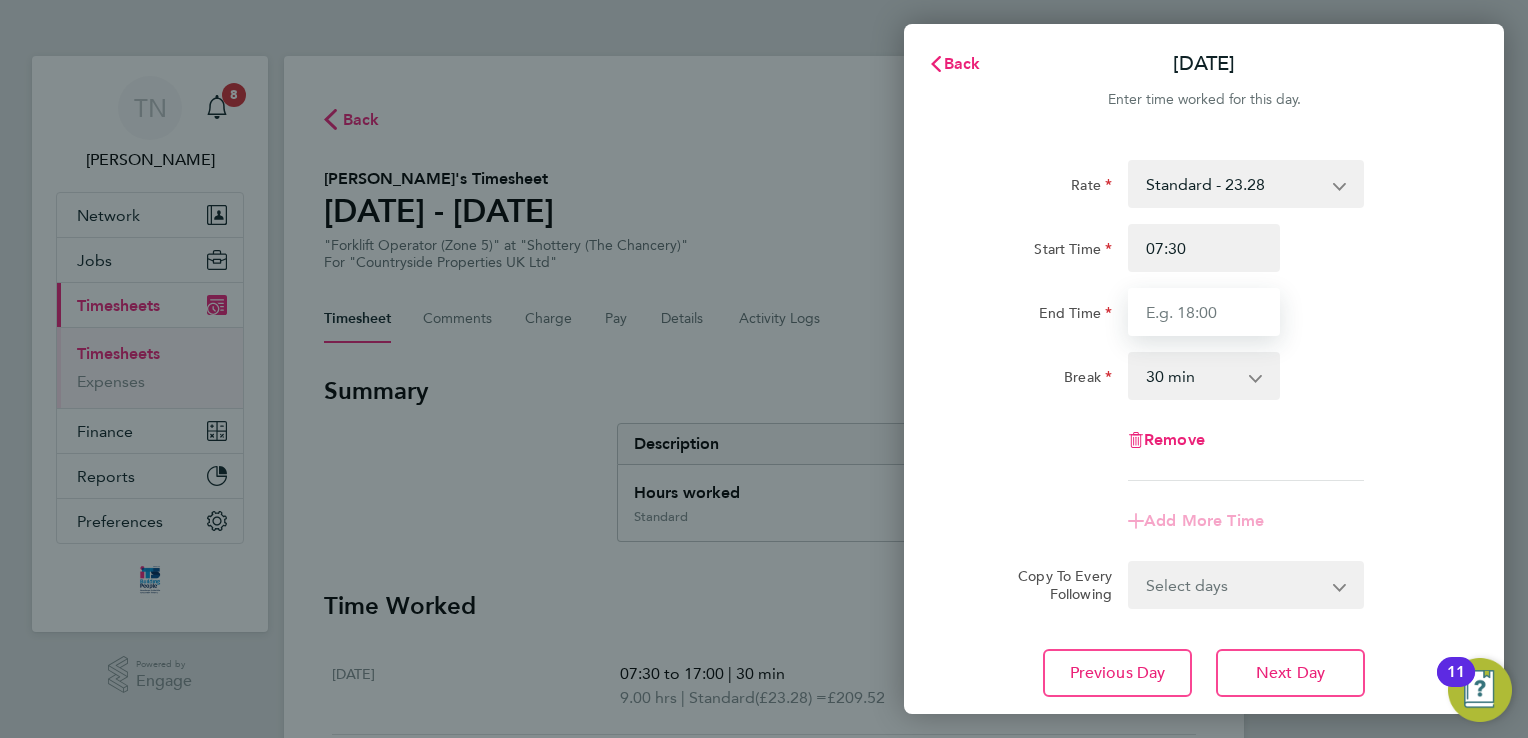 type on "17:00" 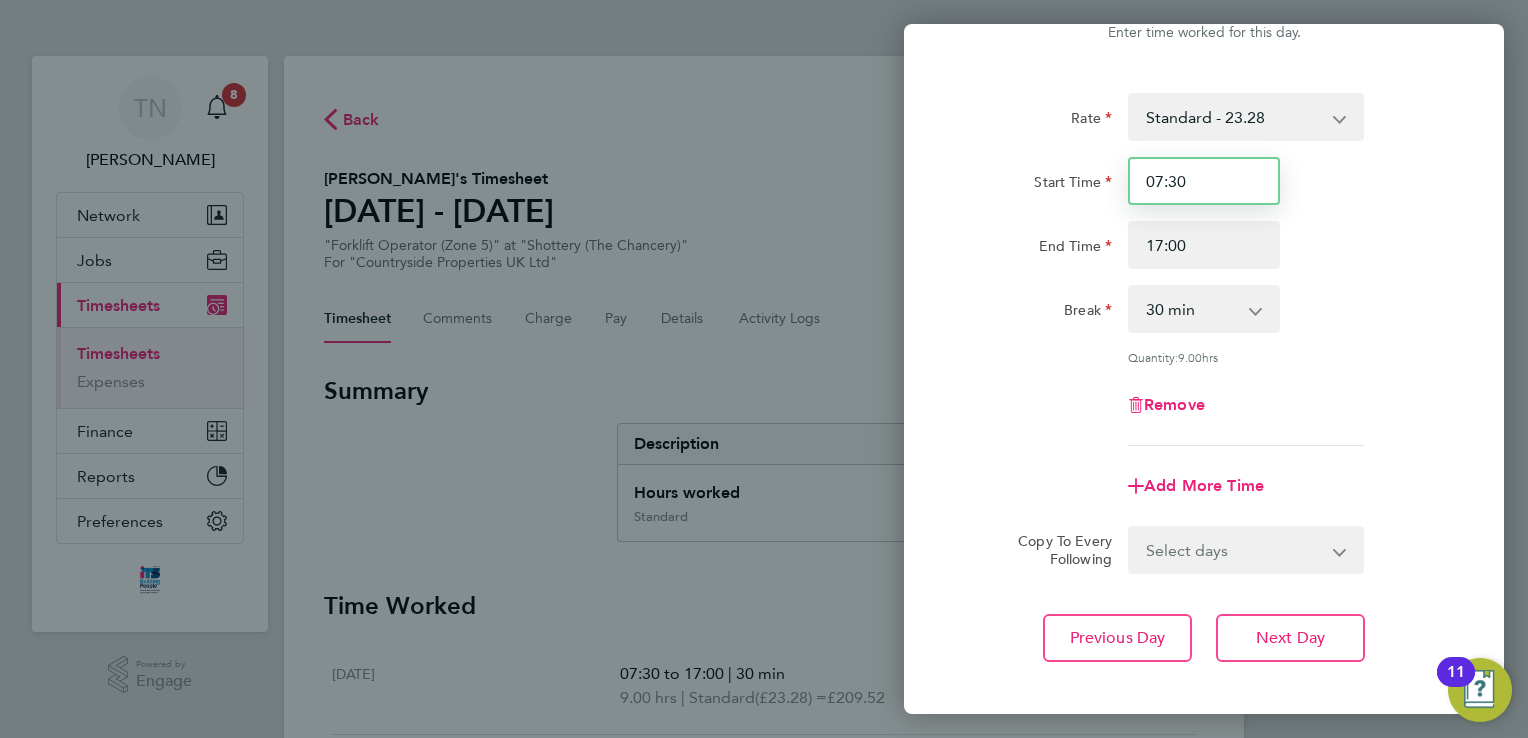 scroll, scrollTop: 164, scrollLeft: 0, axis: vertical 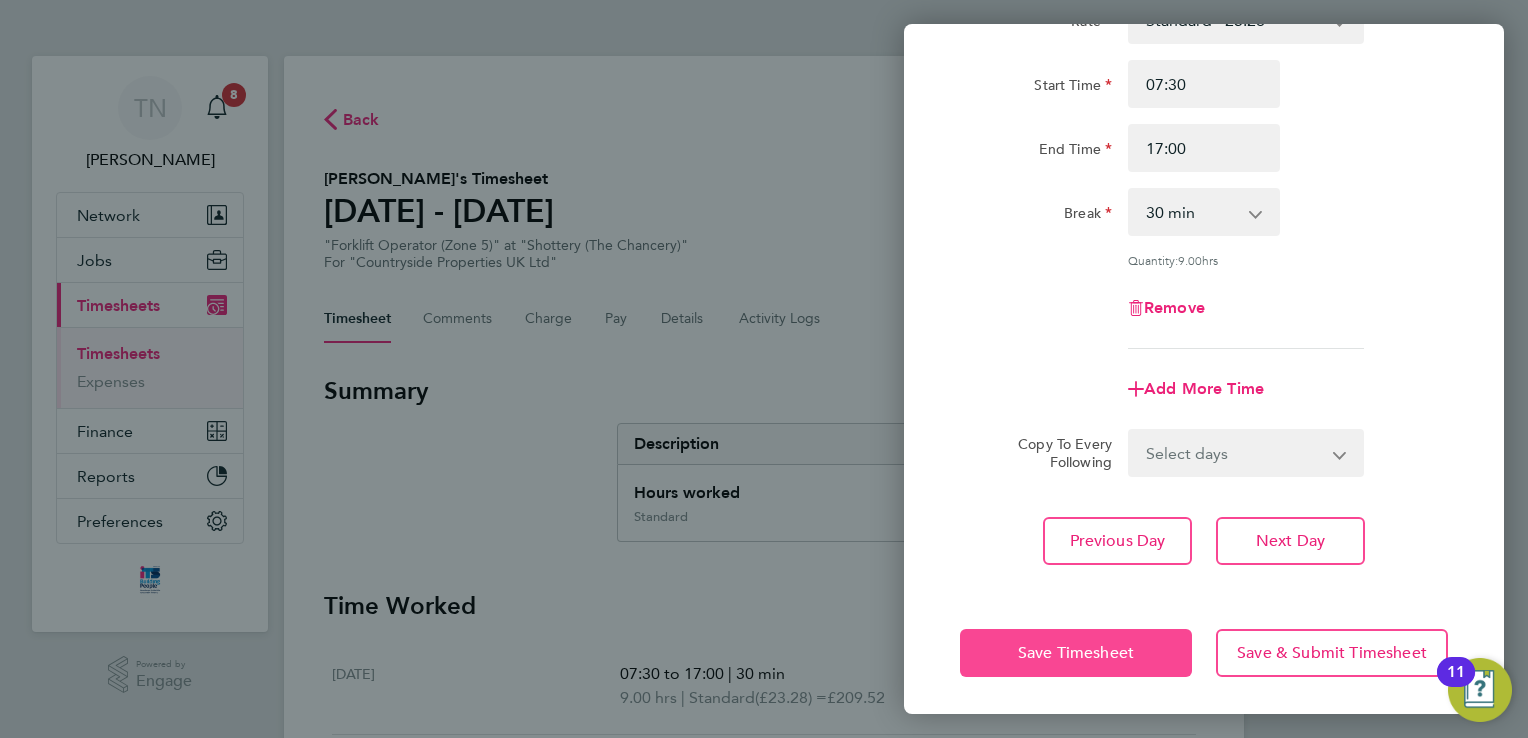 click on "Save Timesheet" 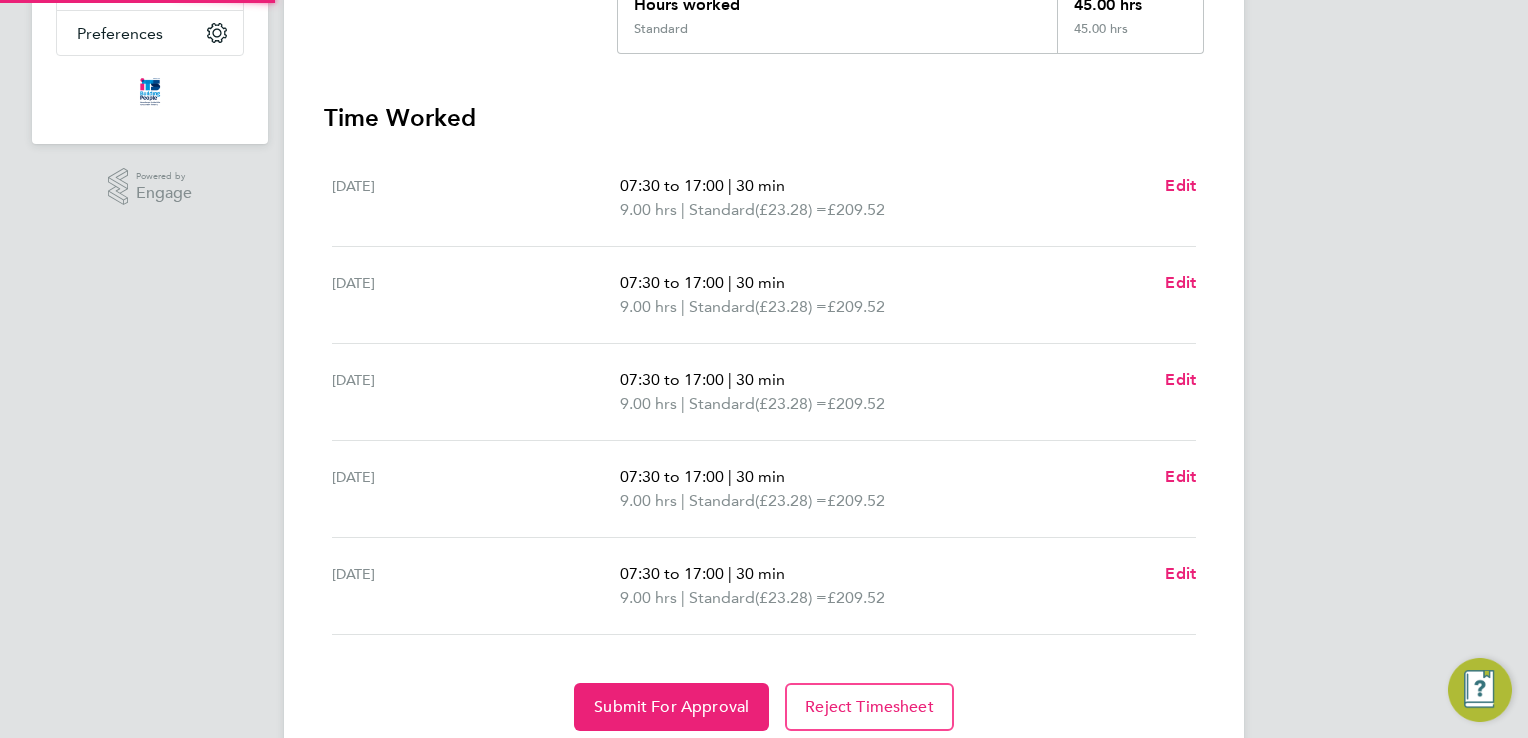 scroll, scrollTop: 558, scrollLeft: 0, axis: vertical 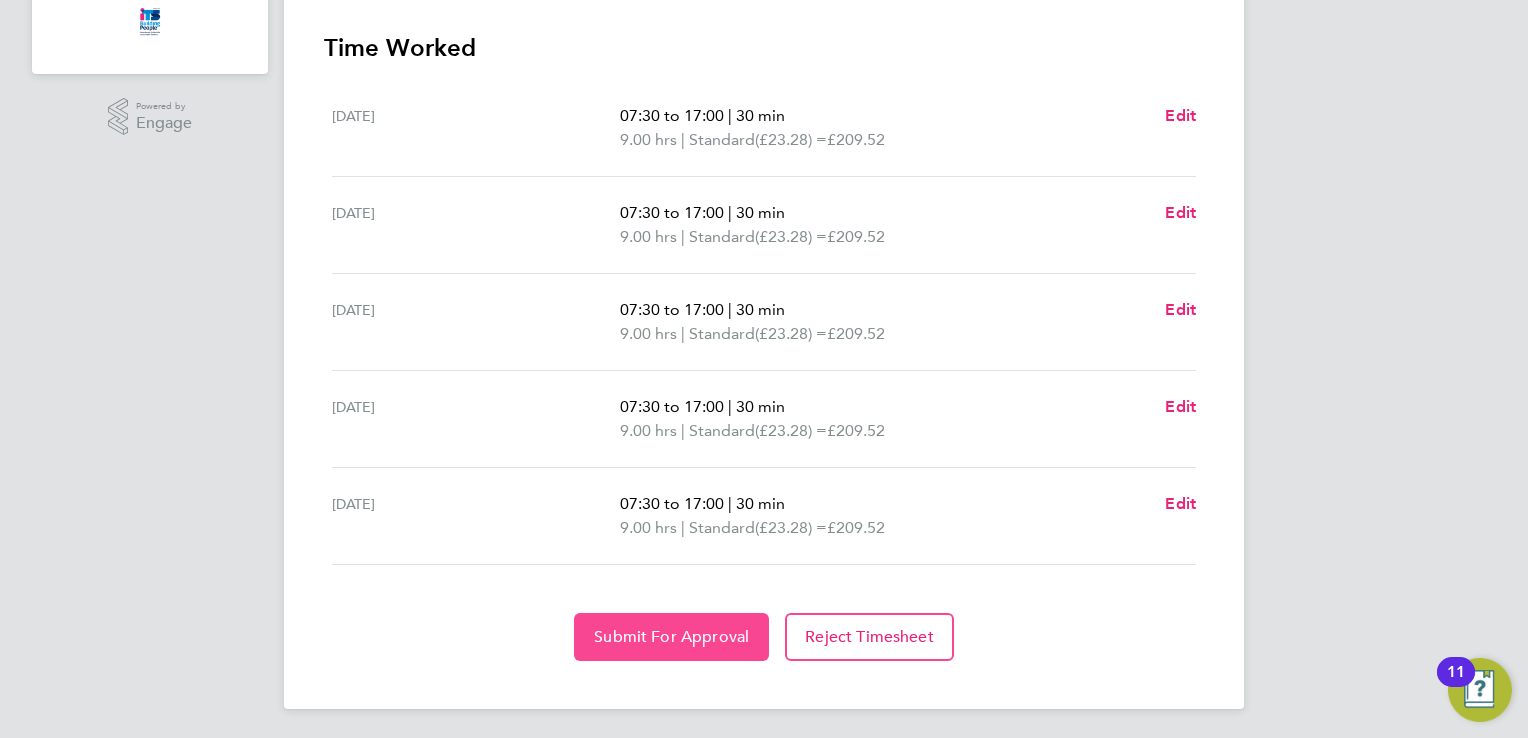 click on "Submit For Approval" 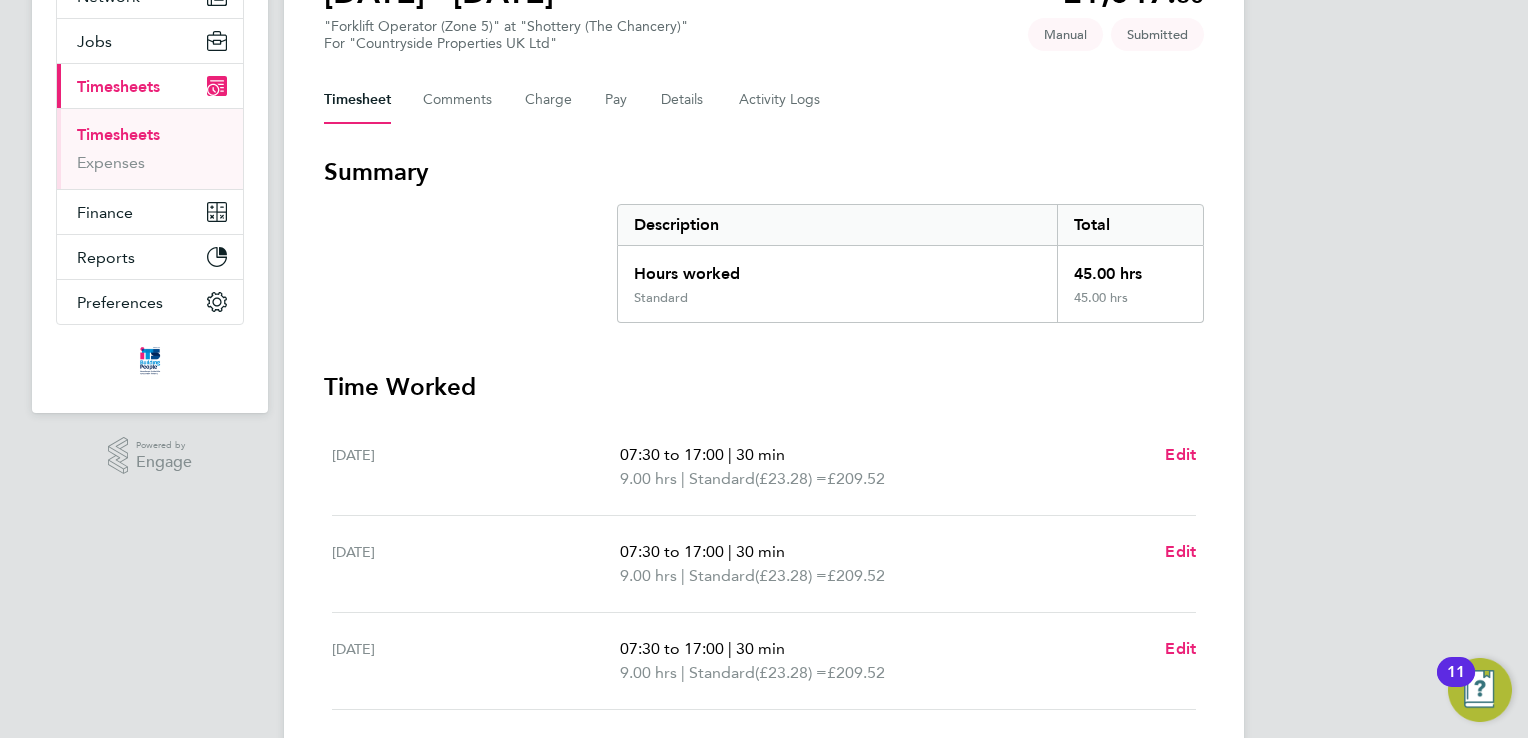 scroll, scrollTop: 0, scrollLeft: 0, axis: both 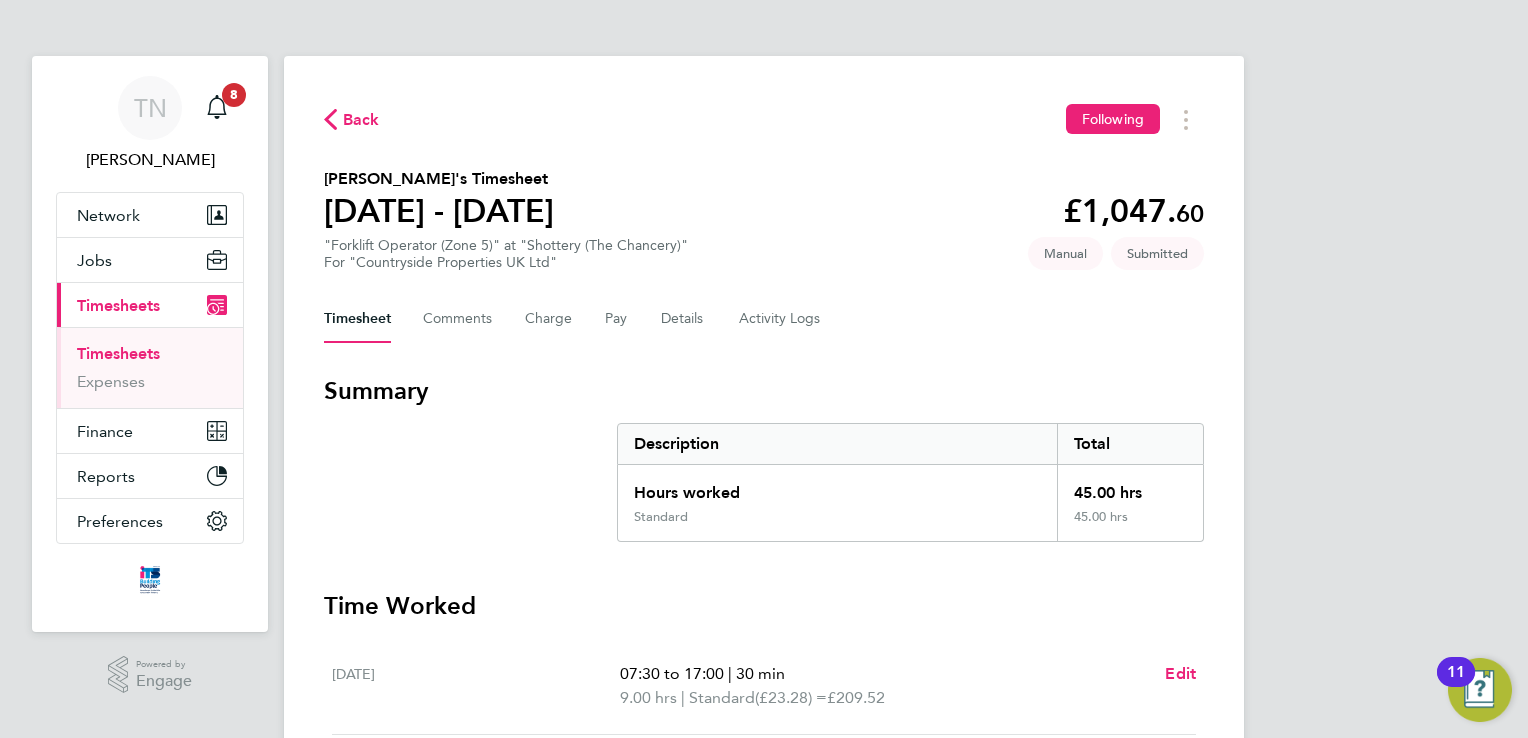 click on "Back" 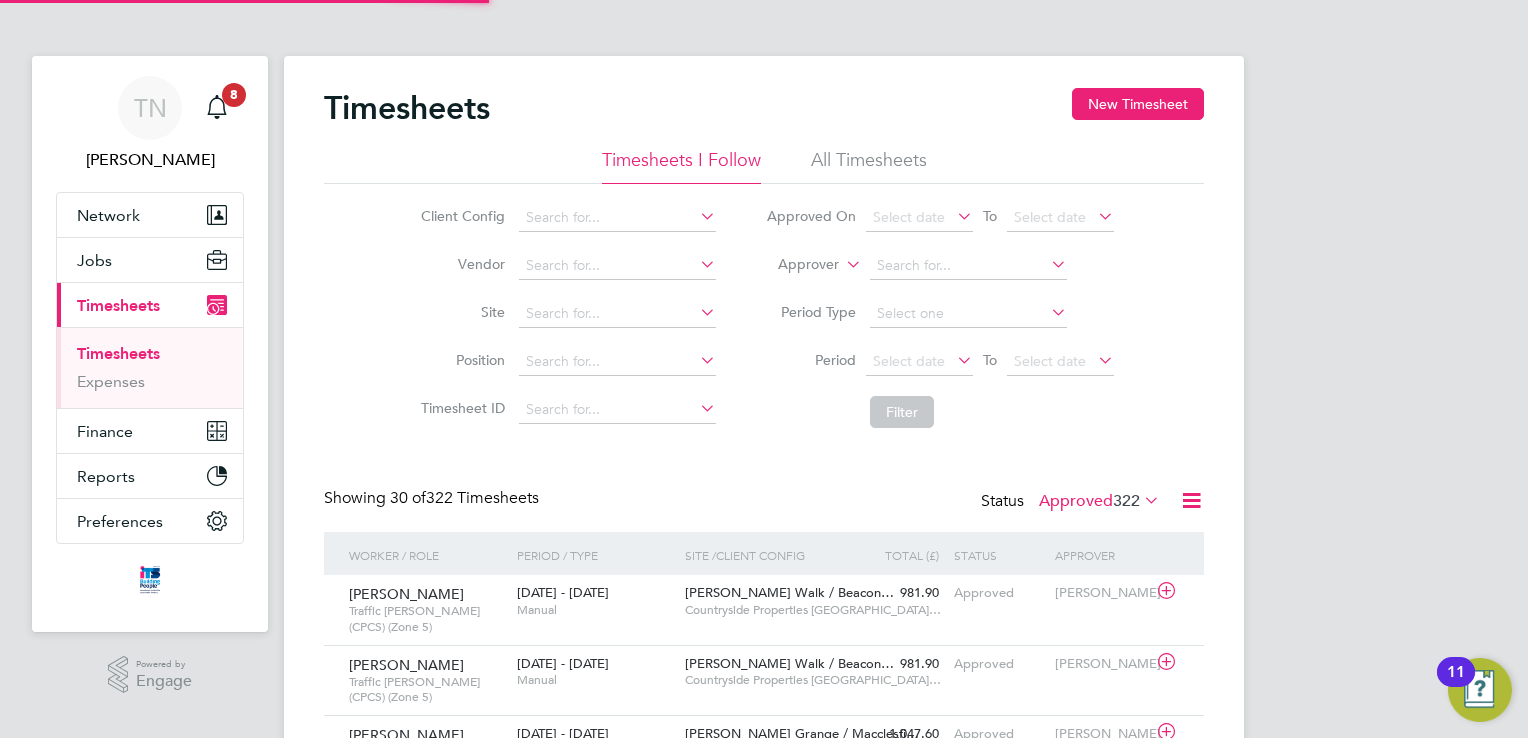 scroll, scrollTop: 9, scrollLeft: 10, axis: both 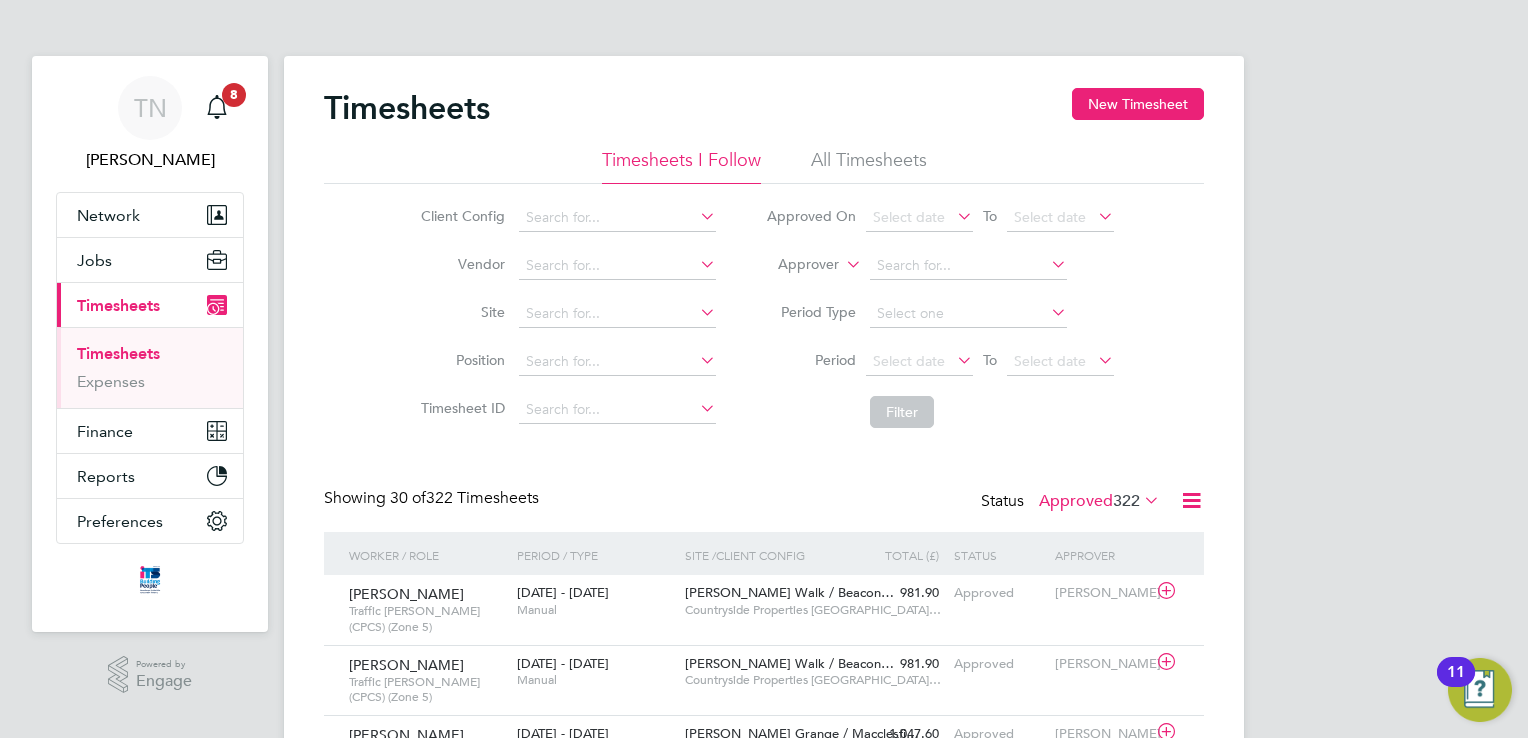 click on "TN   [PERSON_NAME]   Notifications
8   Applications:   Network
Team Members   Businesses   Sites   Workers   Contacts   Jobs
Positions   Vacancies   Placements   Current page:   Timesheets
Timesheets   Expenses   Finance
Invoices & Credit Notes   Statements   Payments   Reports
Margin Report   CIS Reports   Report Downloads   Preferences
My Business   Doc. Requirements   Notifications   VMS Configurations   Activity Logs
.st0{fill:#C0C1C2;}
Powered by Engage Timesheets New Timesheet Timesheets I Follow All Timesheets Client Config   Vendor   Site   Position   Timesheet ID   Approved On
Select date
To
Select date
Approver     Period Type   Period
Select date
To
Select date
Filter Showing" at bounding box center [764, 1229] 